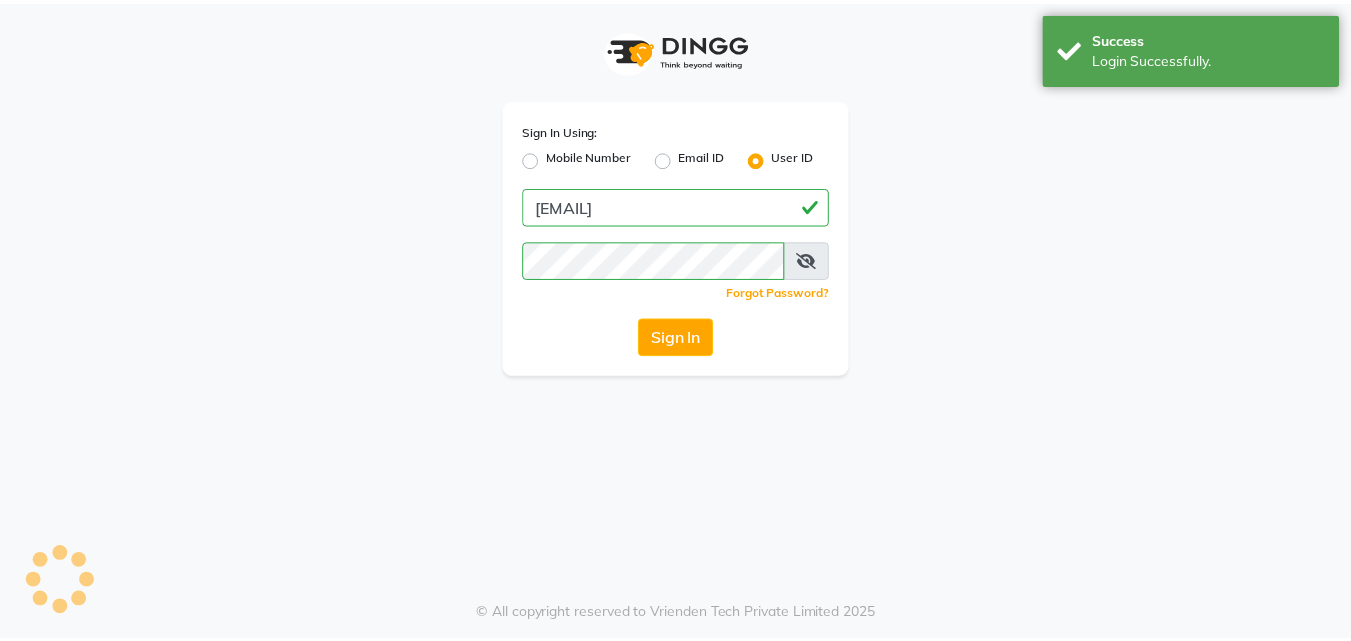 scroll, scrollTop: 0, scrollLeft: 0, axis: both 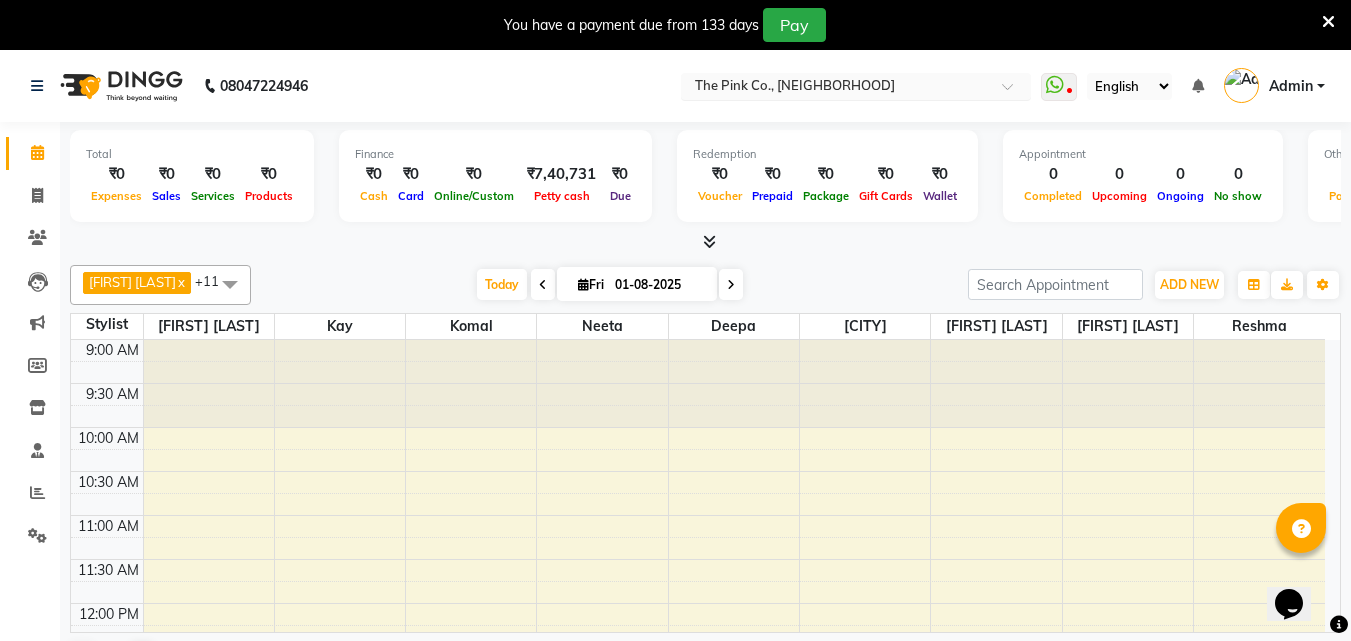 click at bounding box center (836, 88) 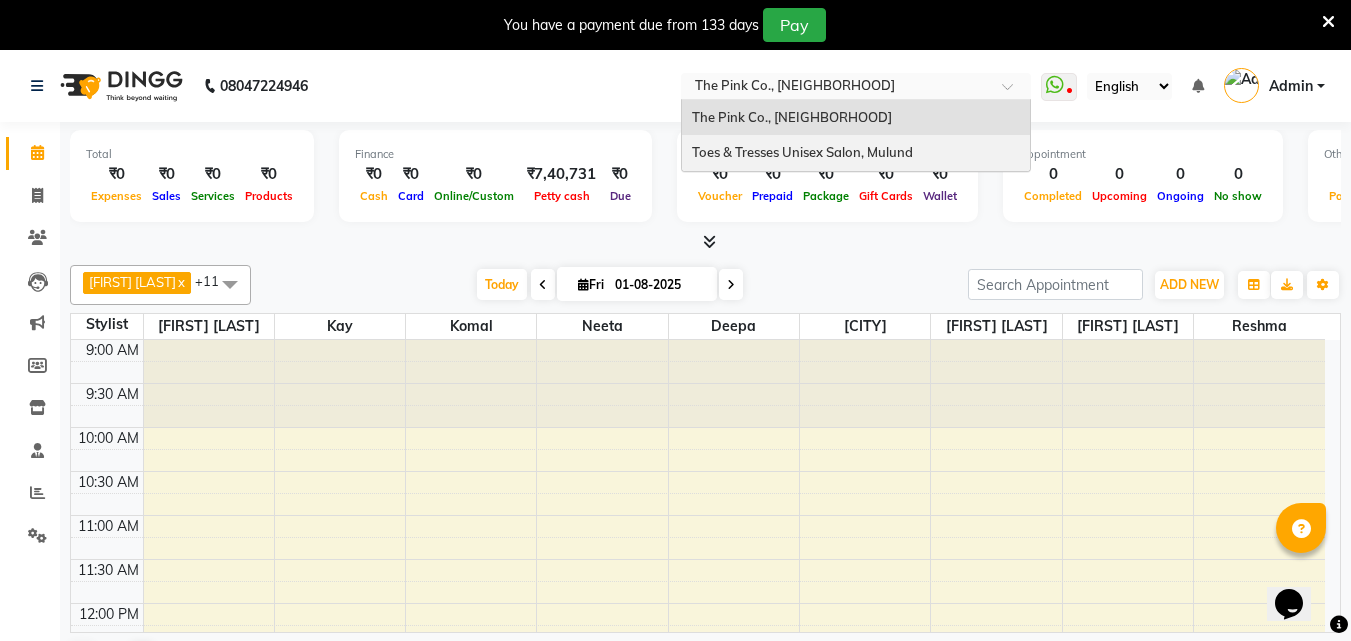 click on "Toes & Tresses Unisex Salon, Mulund" at bounding box center (802, 152) 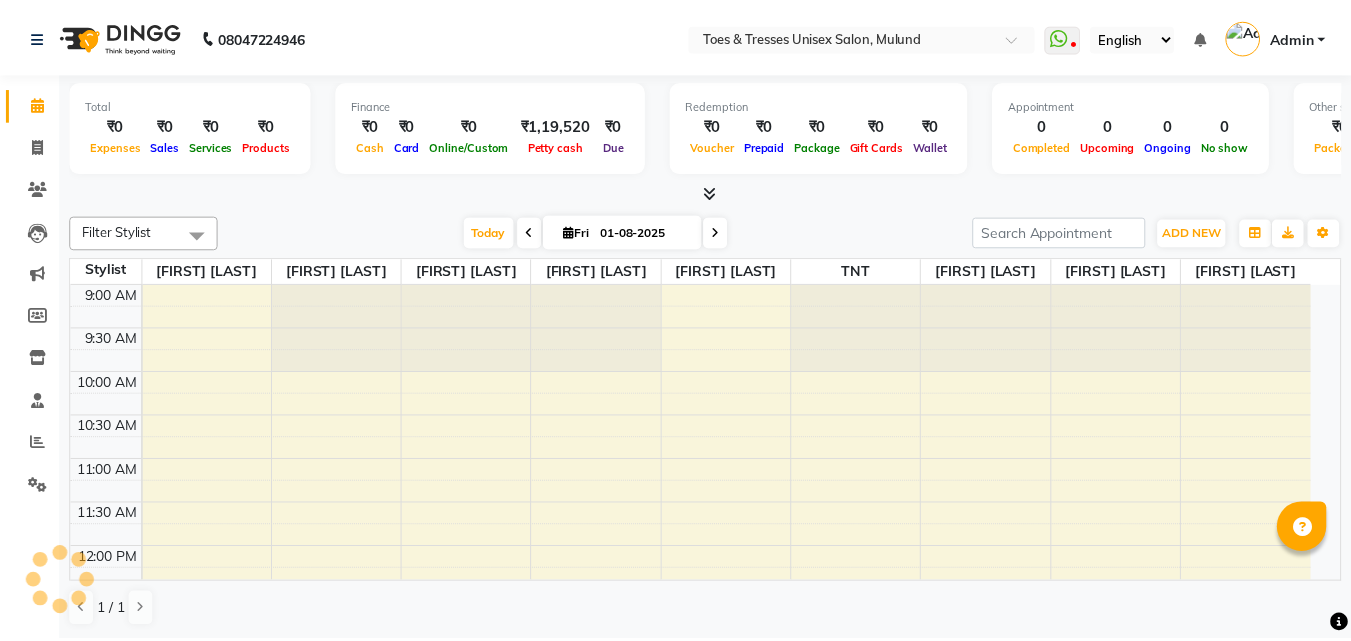 scroll, scrollTop: 0, scrollLeft: 0, axis: both 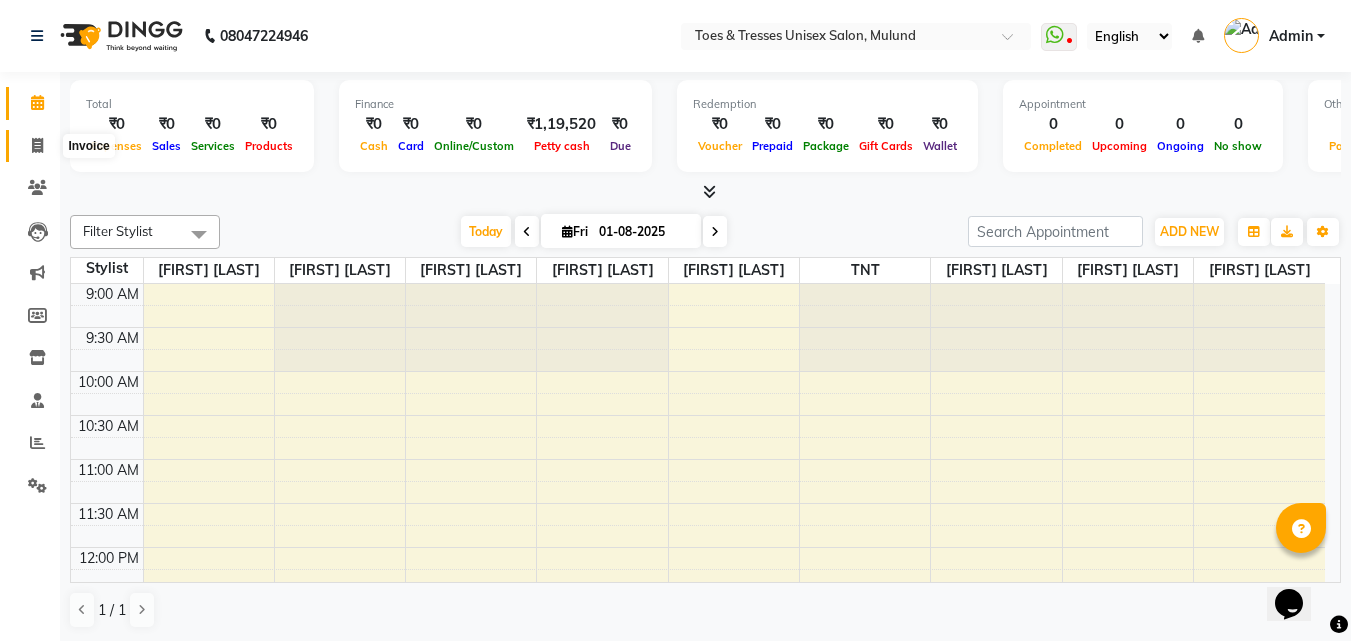 click 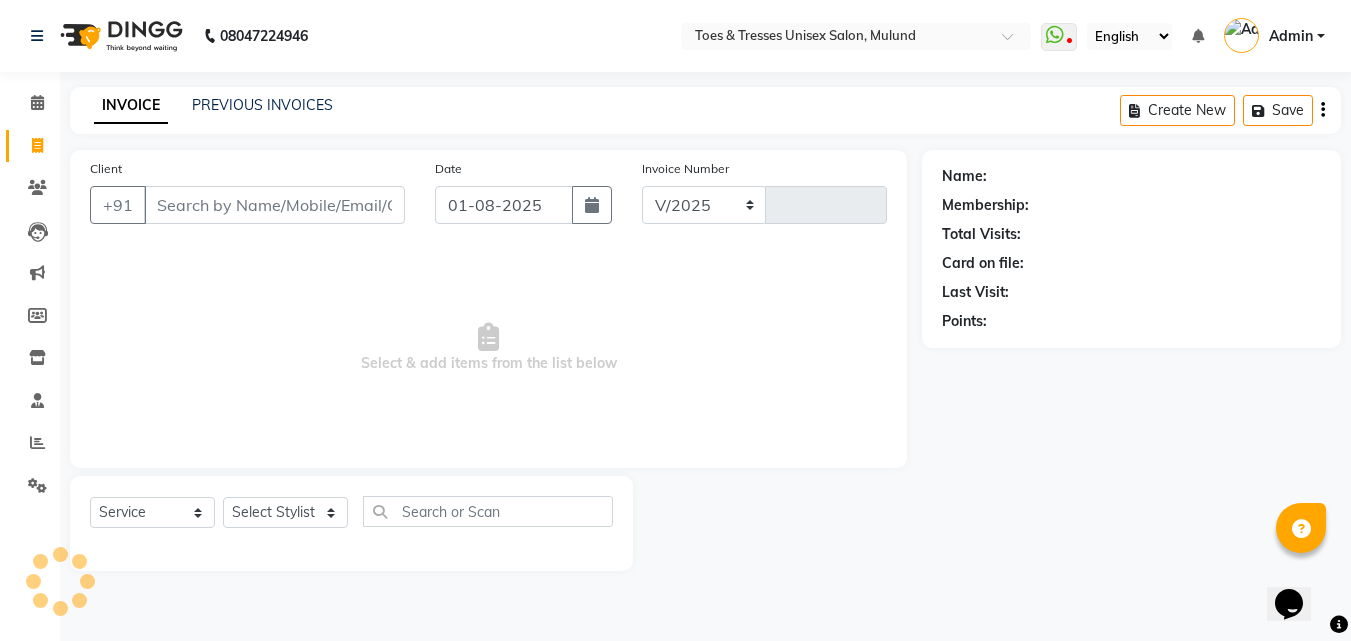 select on "3950" 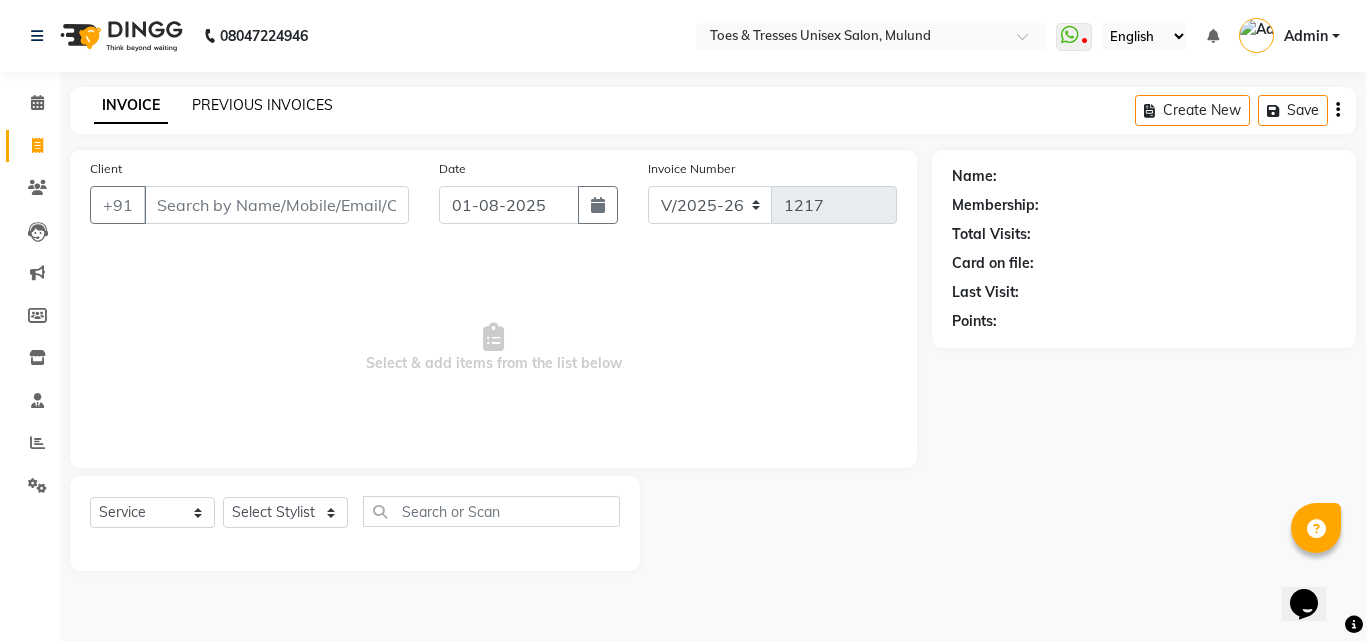 click on "PREVIOUS INVOICES" 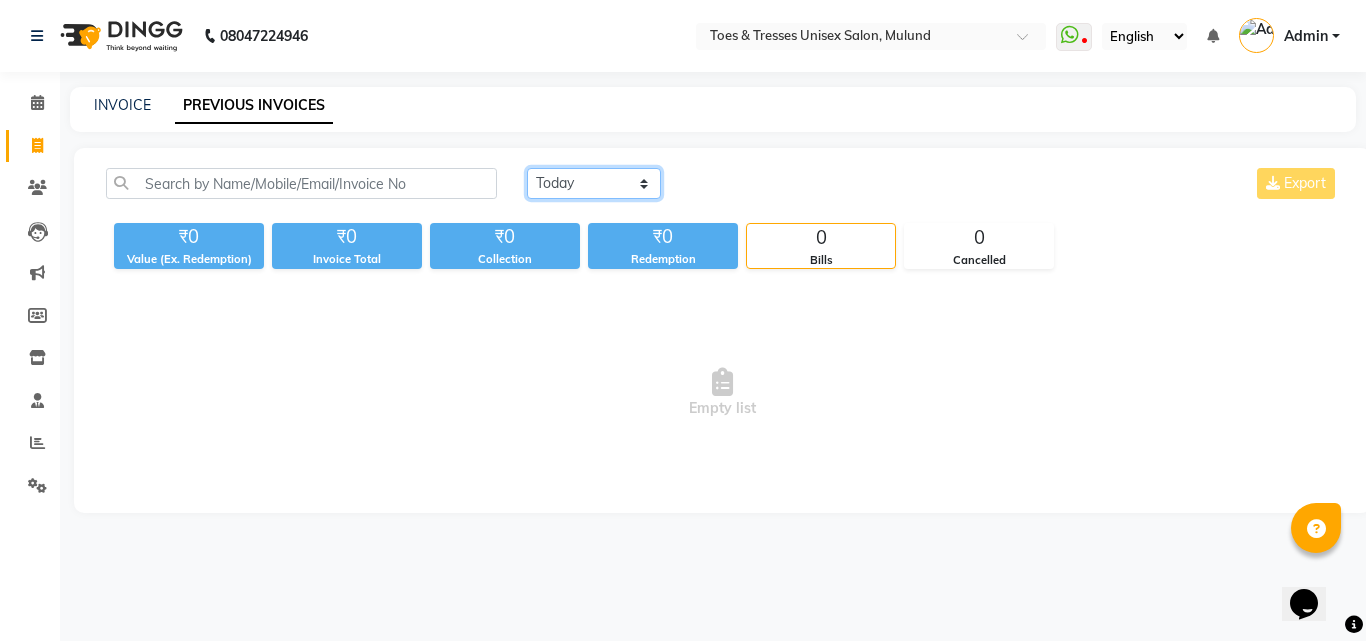 click on "Today Yesterday Custom Range" 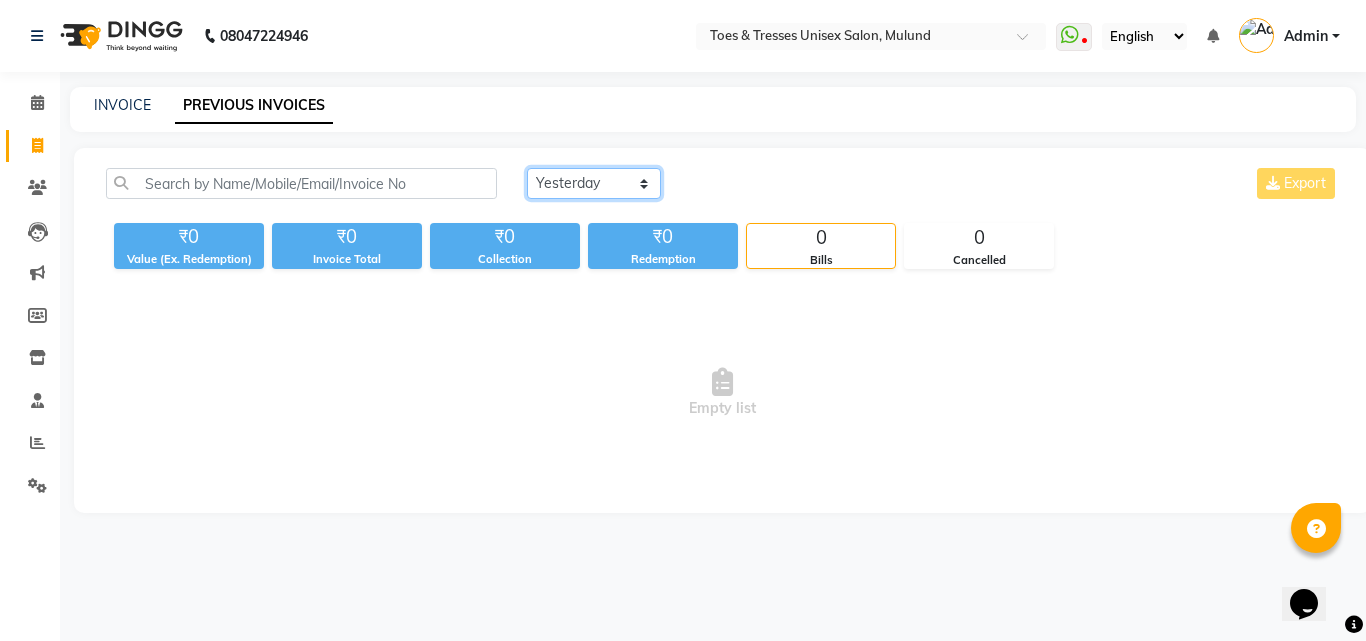 click on "Today Yesterday Custom Range" 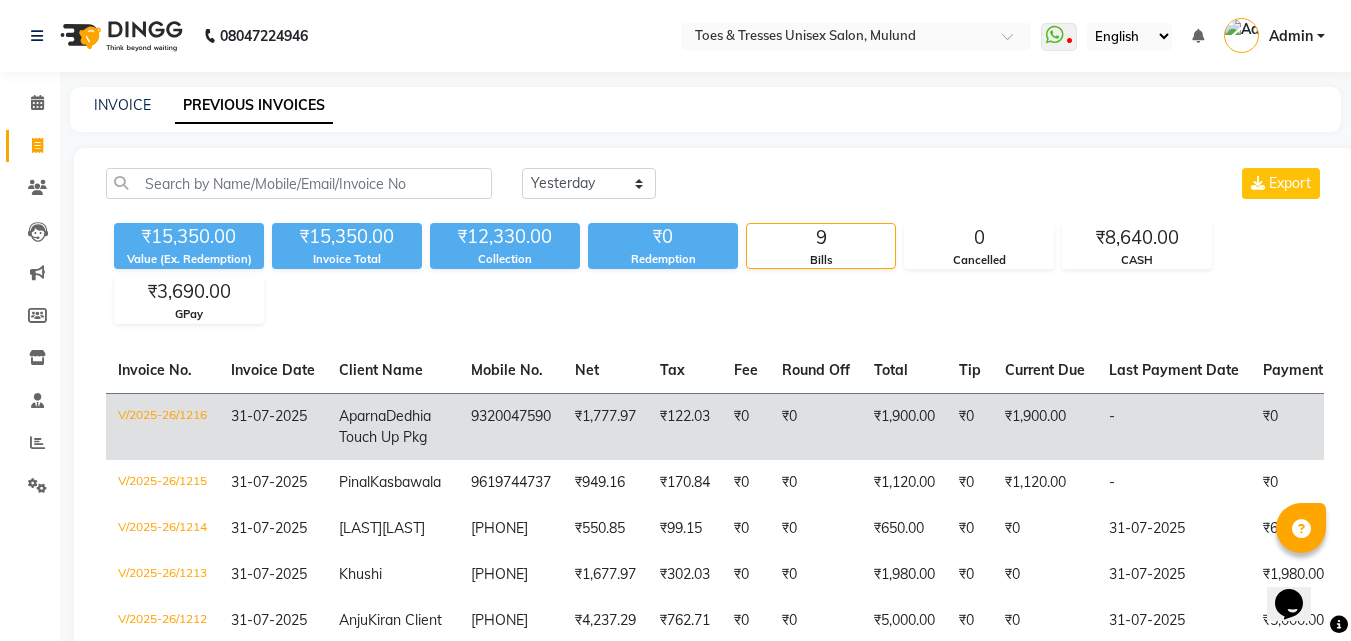 click on "Dedhia Touch Up Pkg" 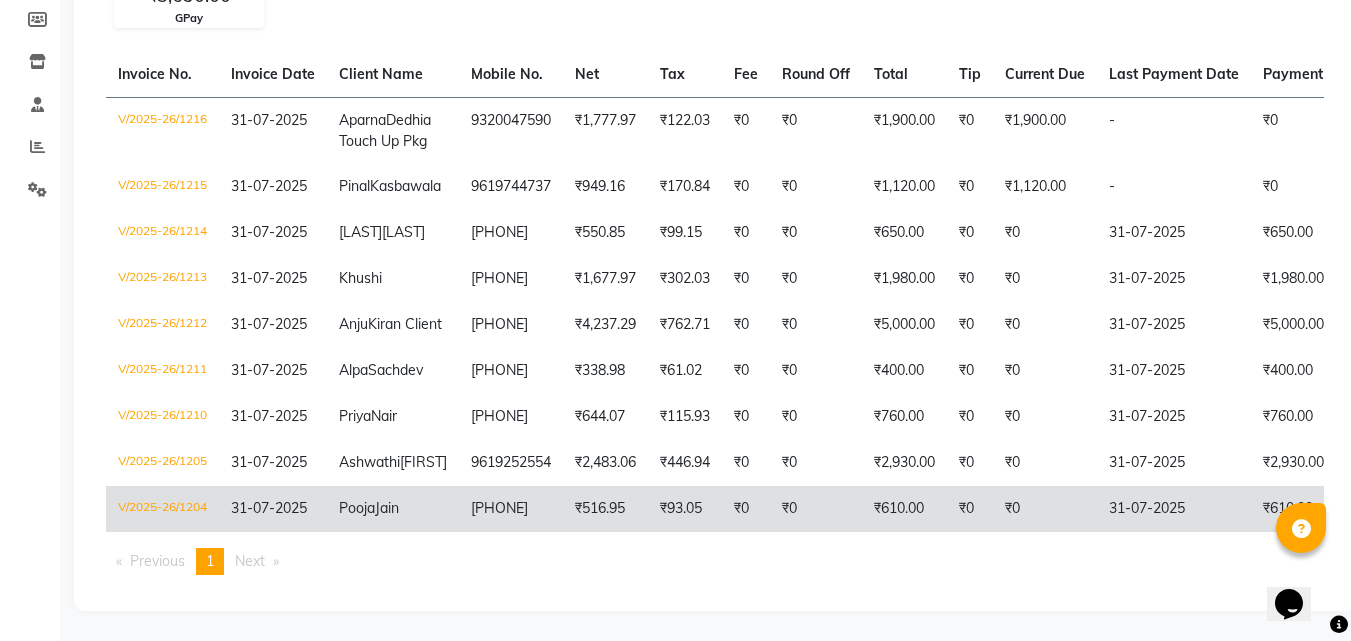scroll, scrollTop: 353, scrollLeft: 0, axis: vertical 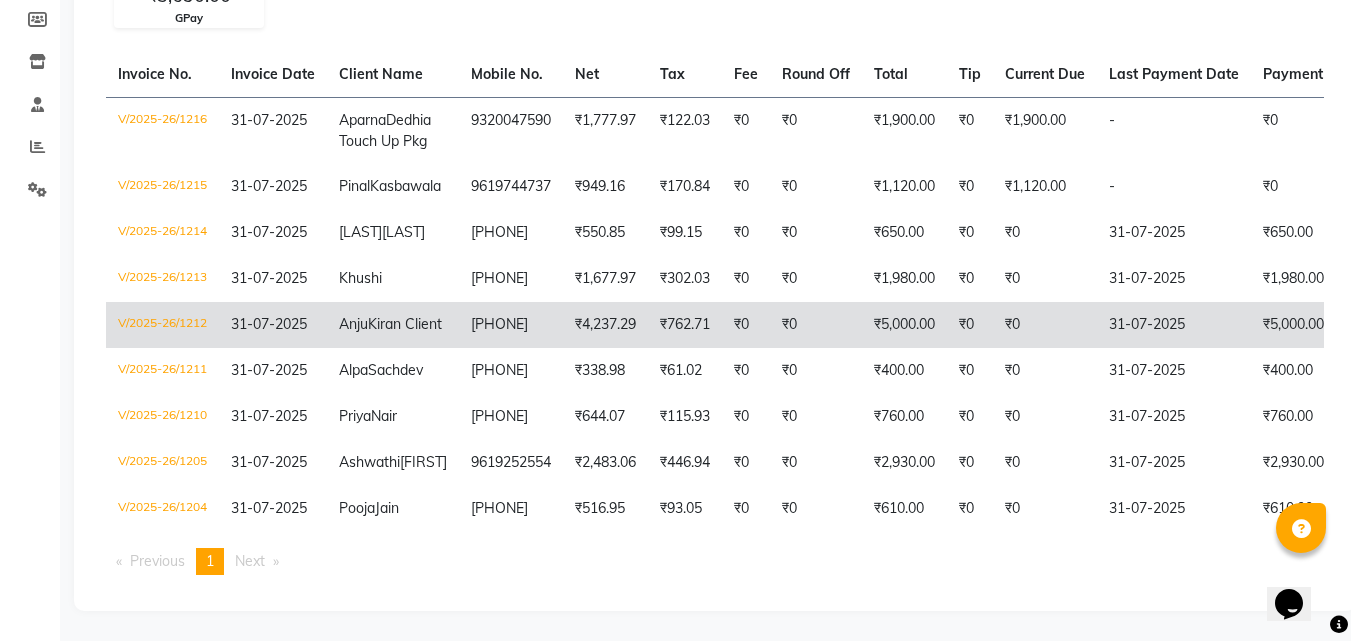 click on "9820196005" 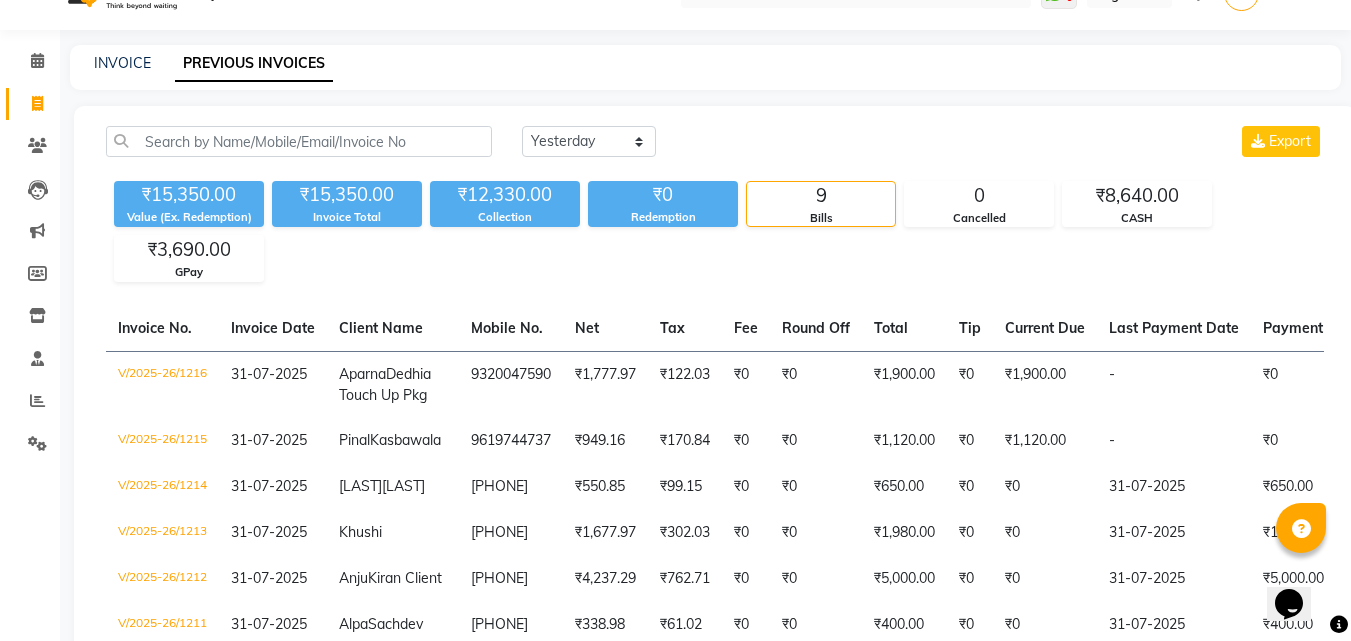 scroll, scrollTop: 0, scrollLeft: 0, axis: both 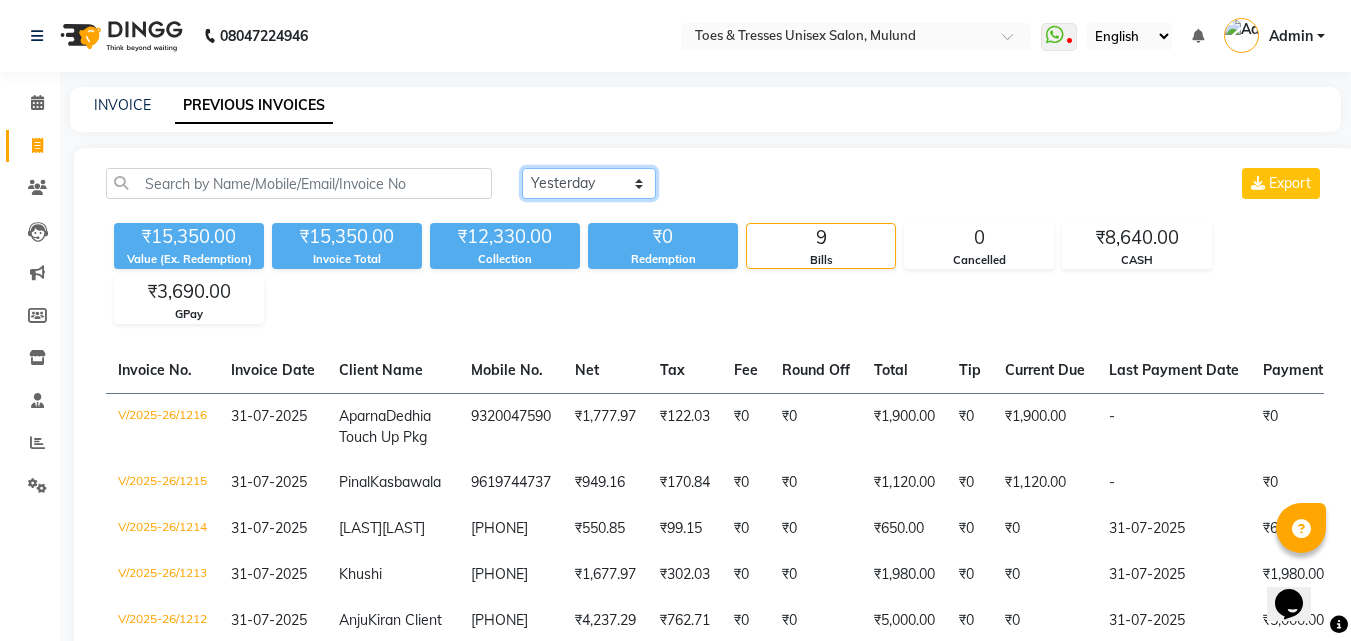 click on "Today Yesterday Custom Range" 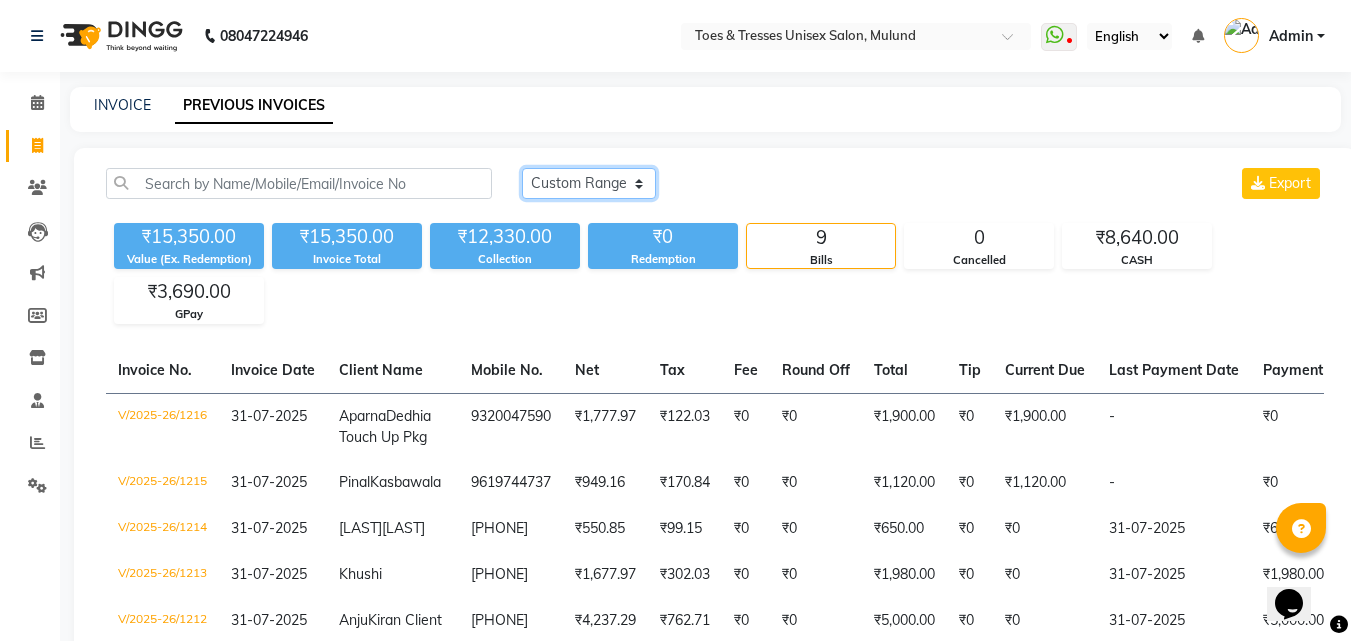 click on "Today Yesterday Custom Range" 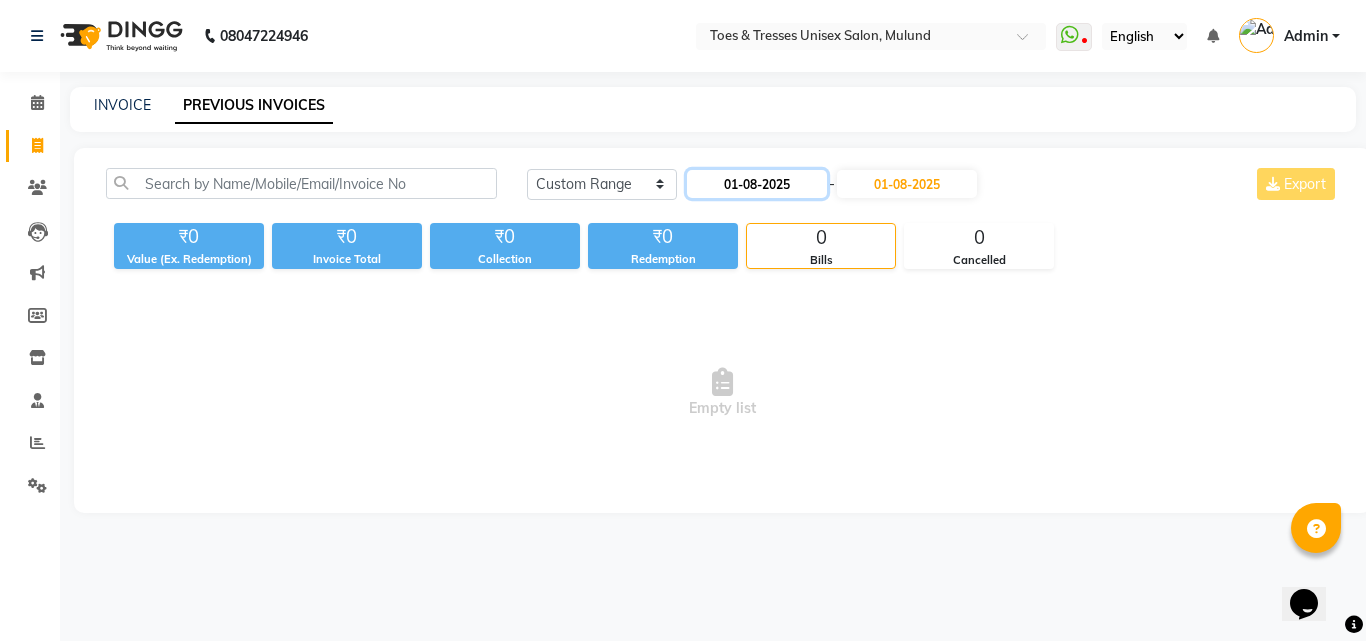 click on "01-08-2025" 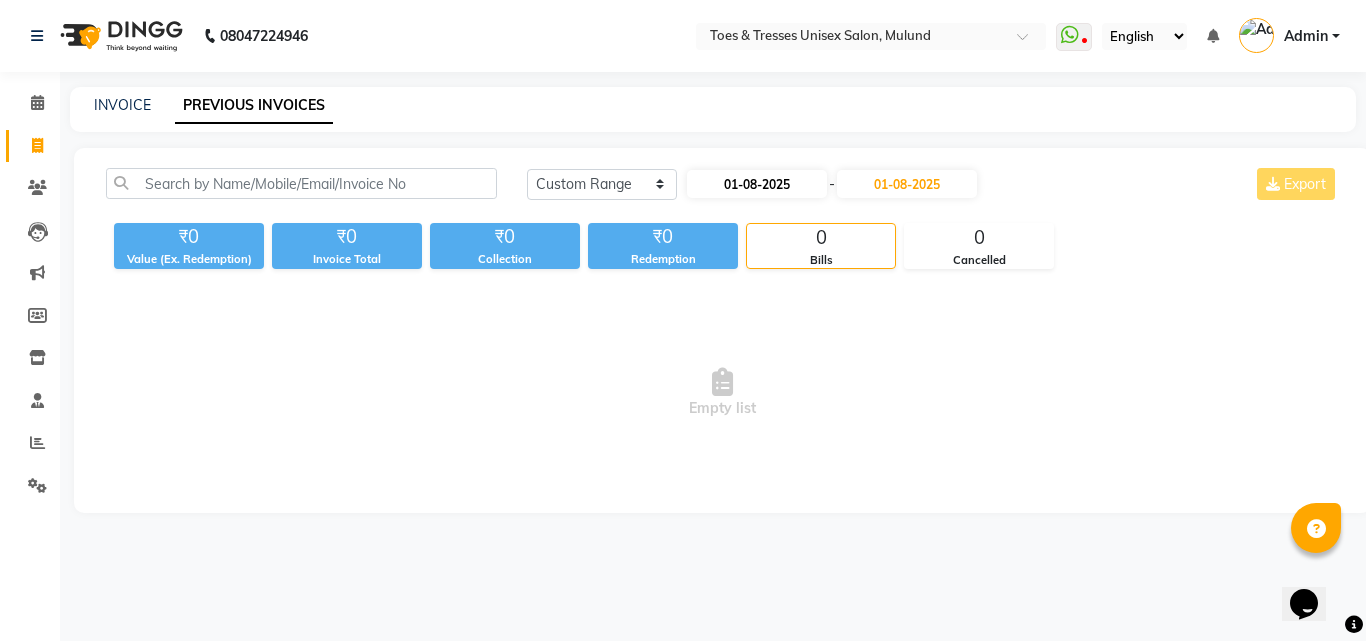 select on "8" 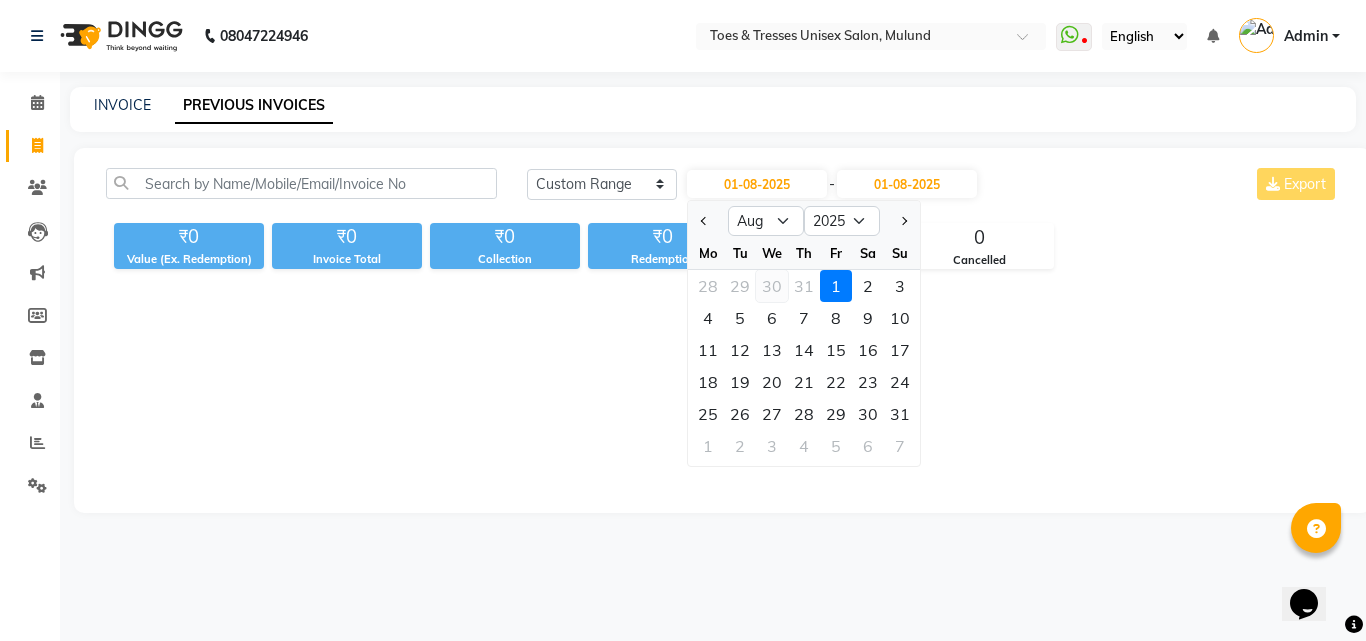 click on "30" 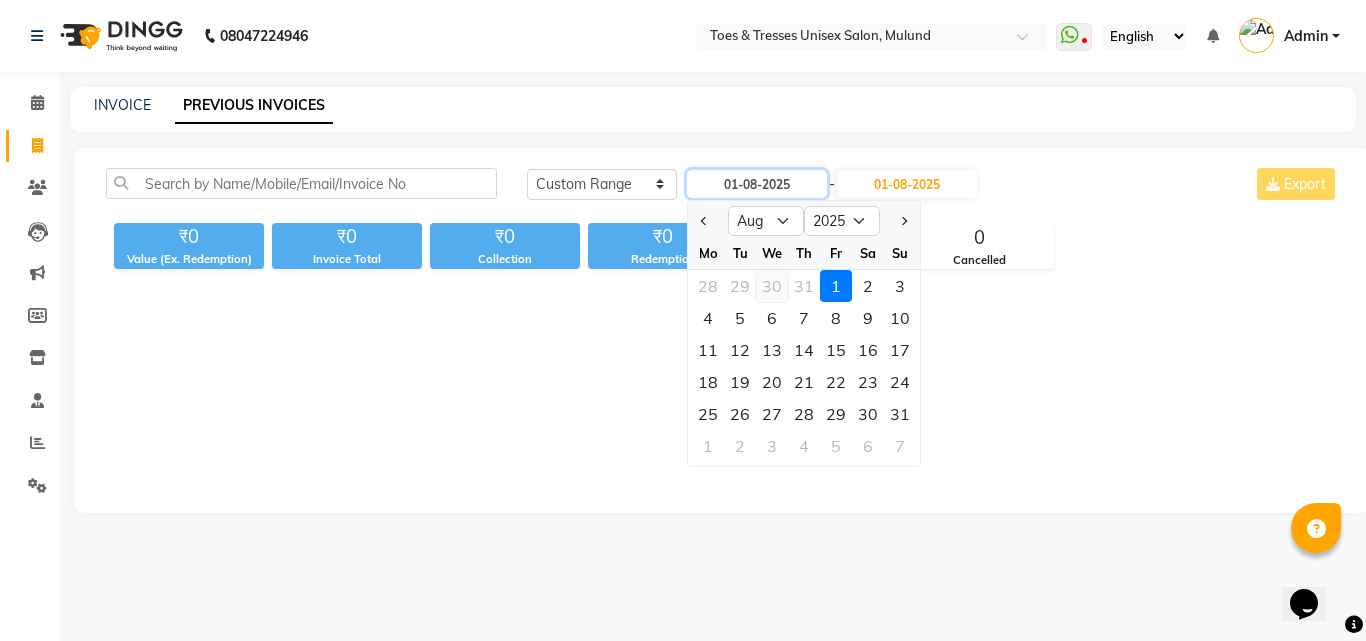 type on "30-07-2025" 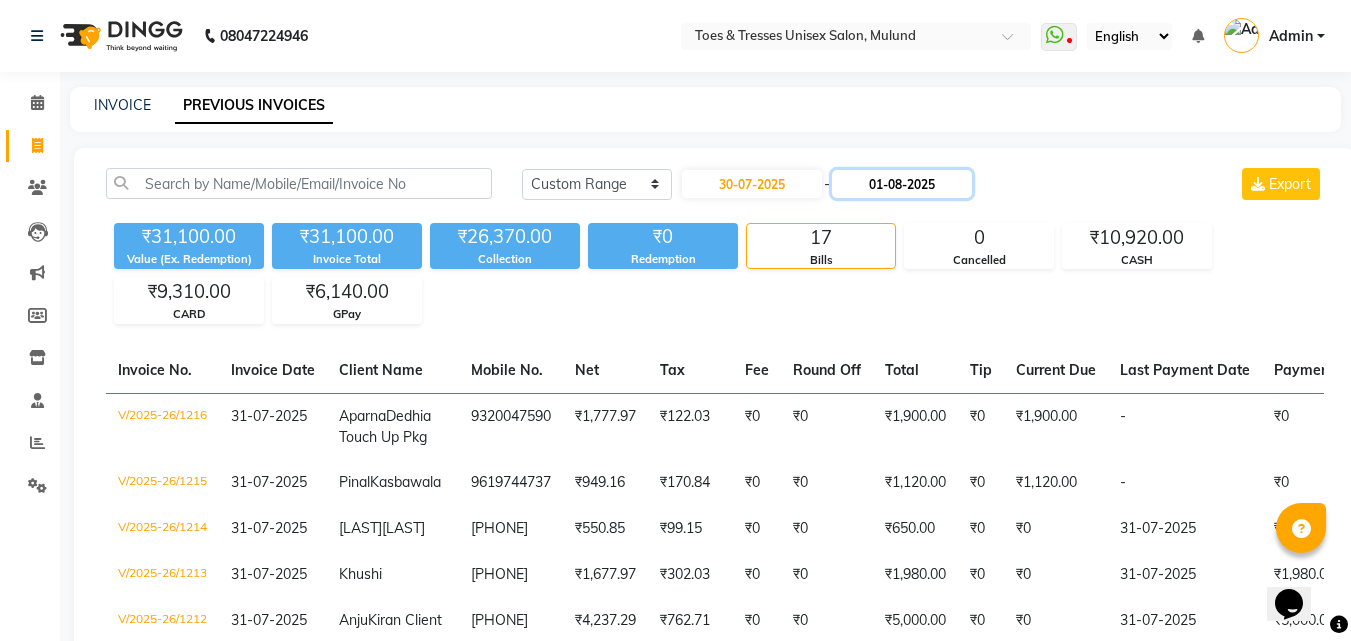 click on "01-08-2025" 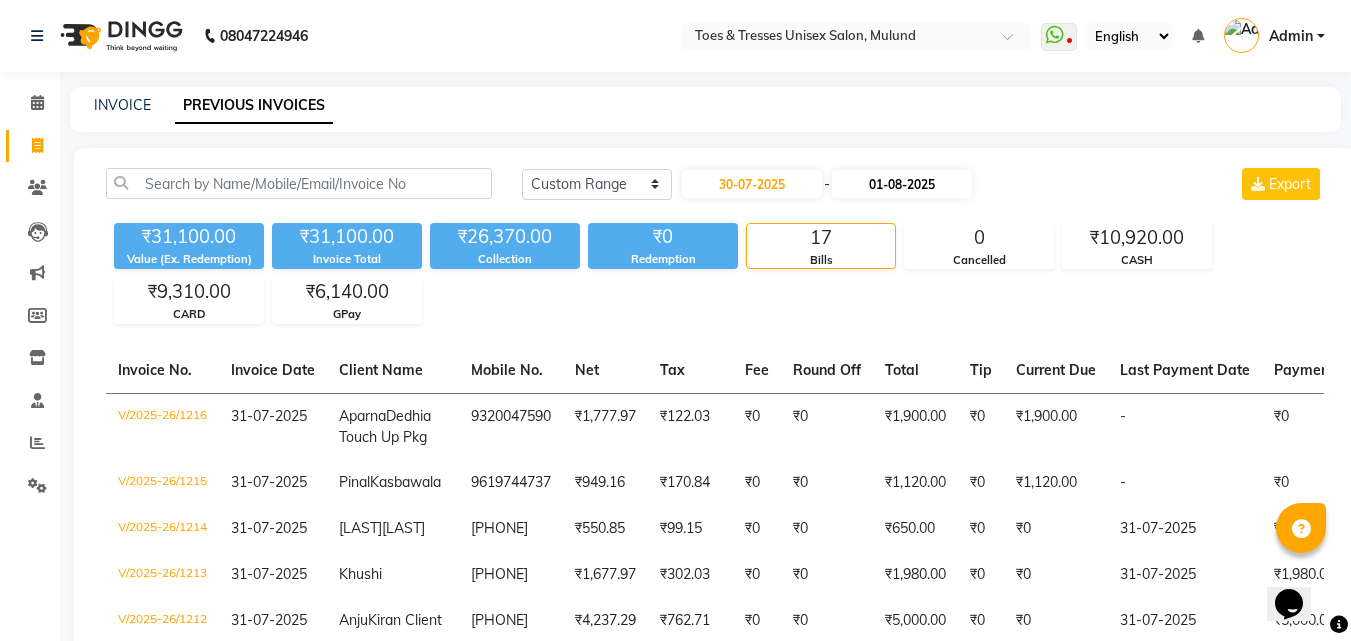 select on "8" 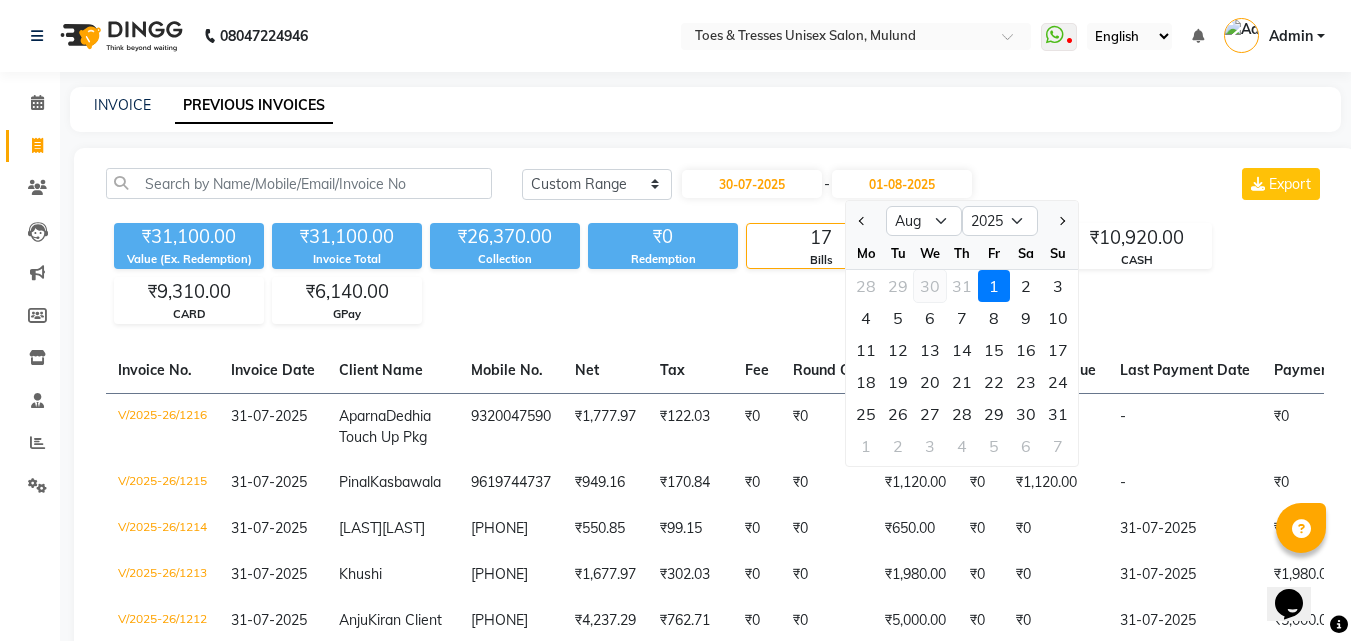 click on "30" 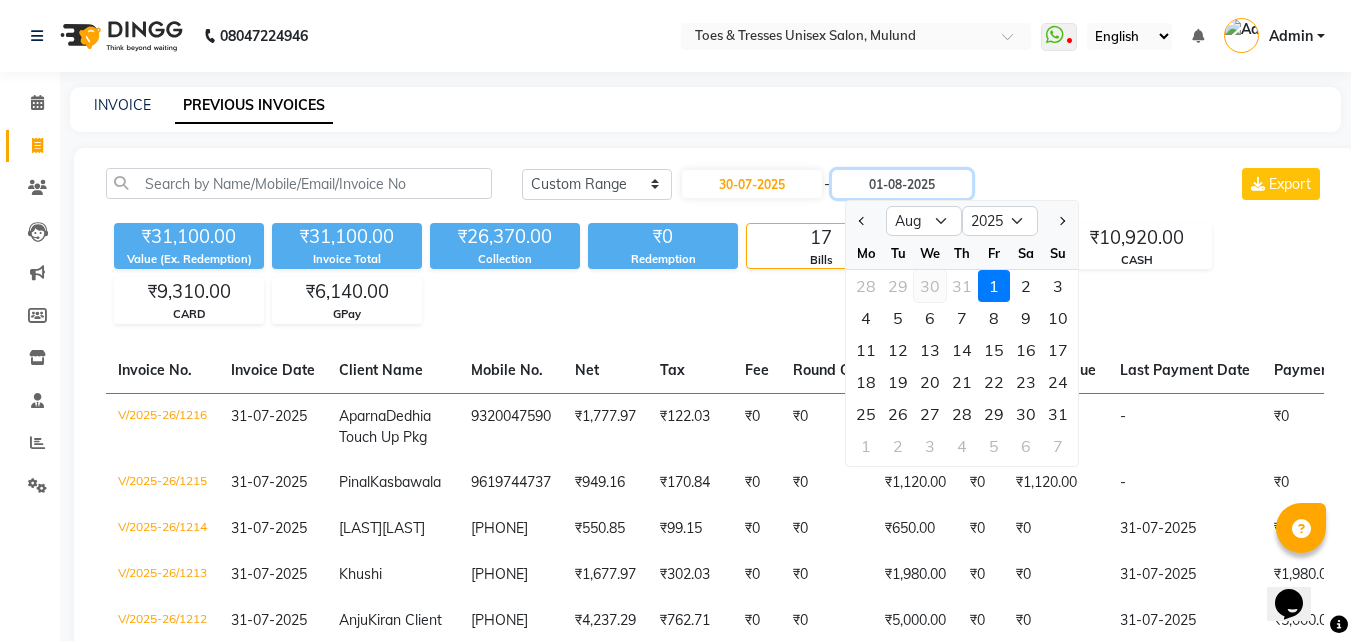 type on "30-07-2025" 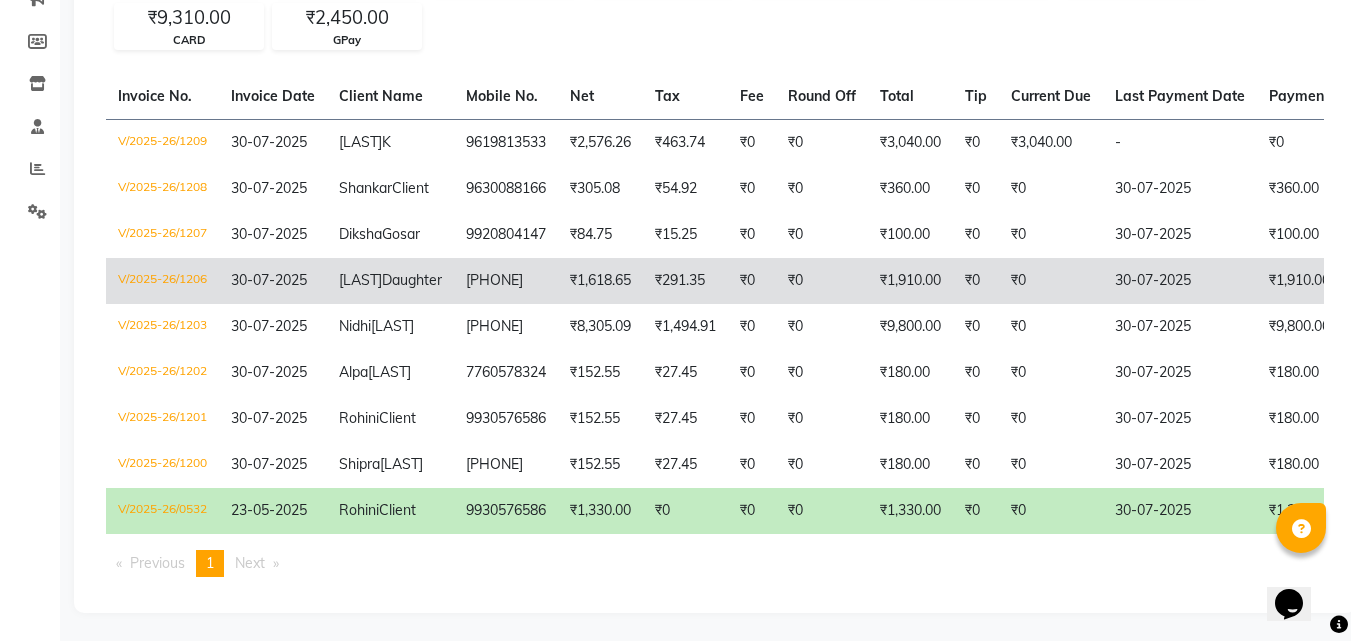 scroll, scrollTop: 300, scrollLeft: 0, axis: vertical 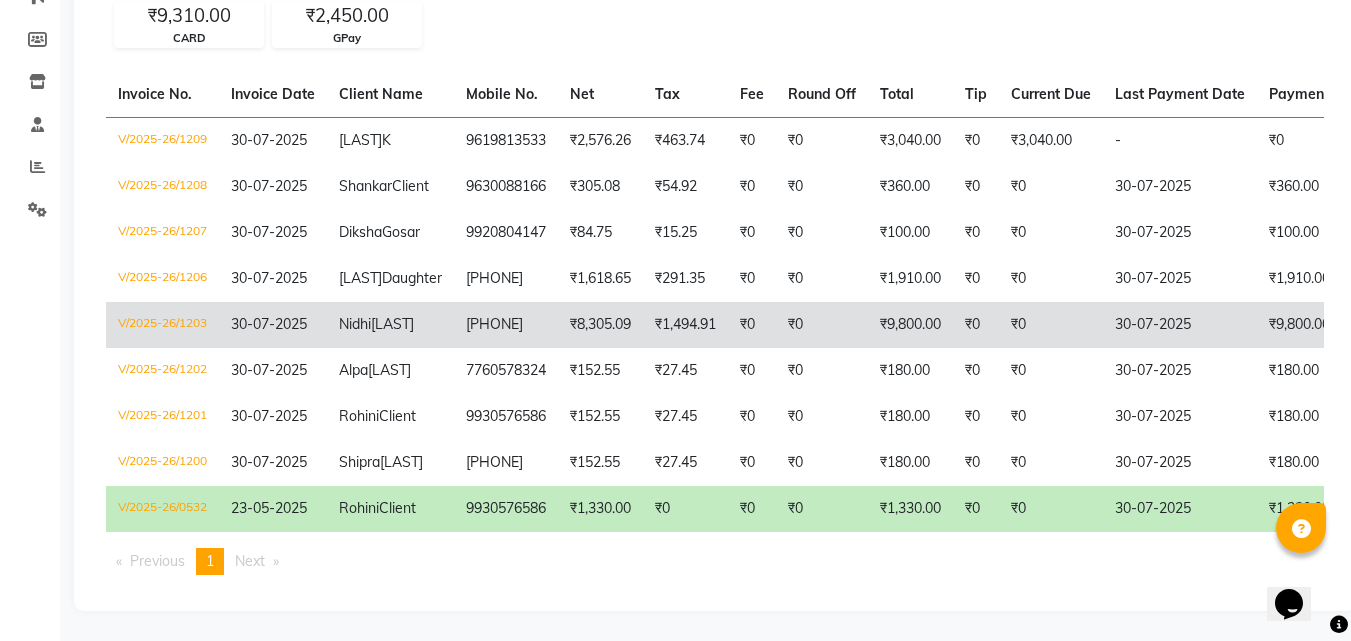 click on "9820627039" 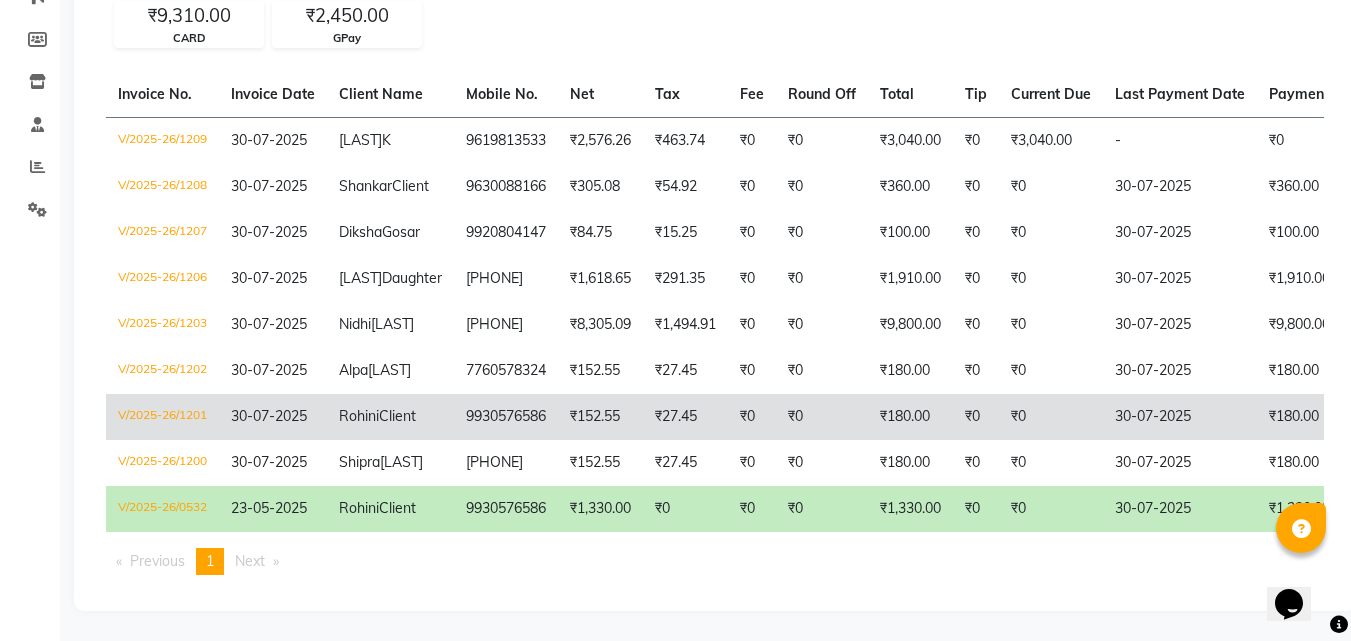 click on "Rohini" 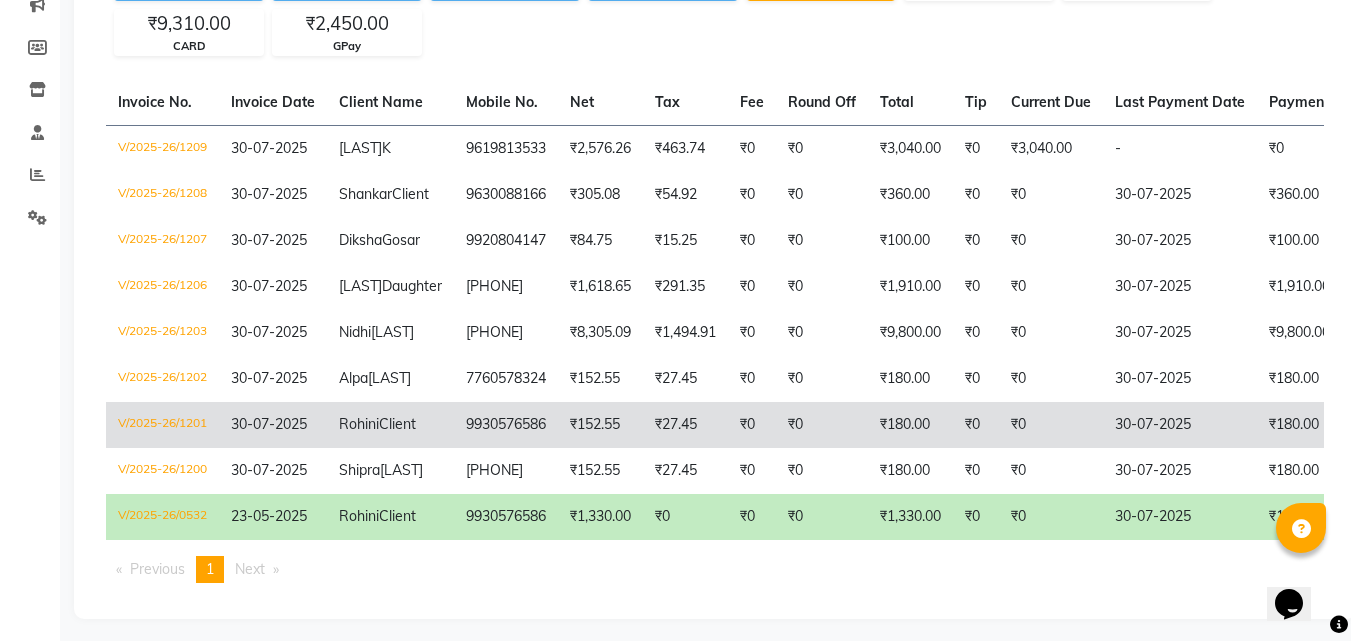scroll, scrollTop: 0, scrollLeft: 0, axis: both 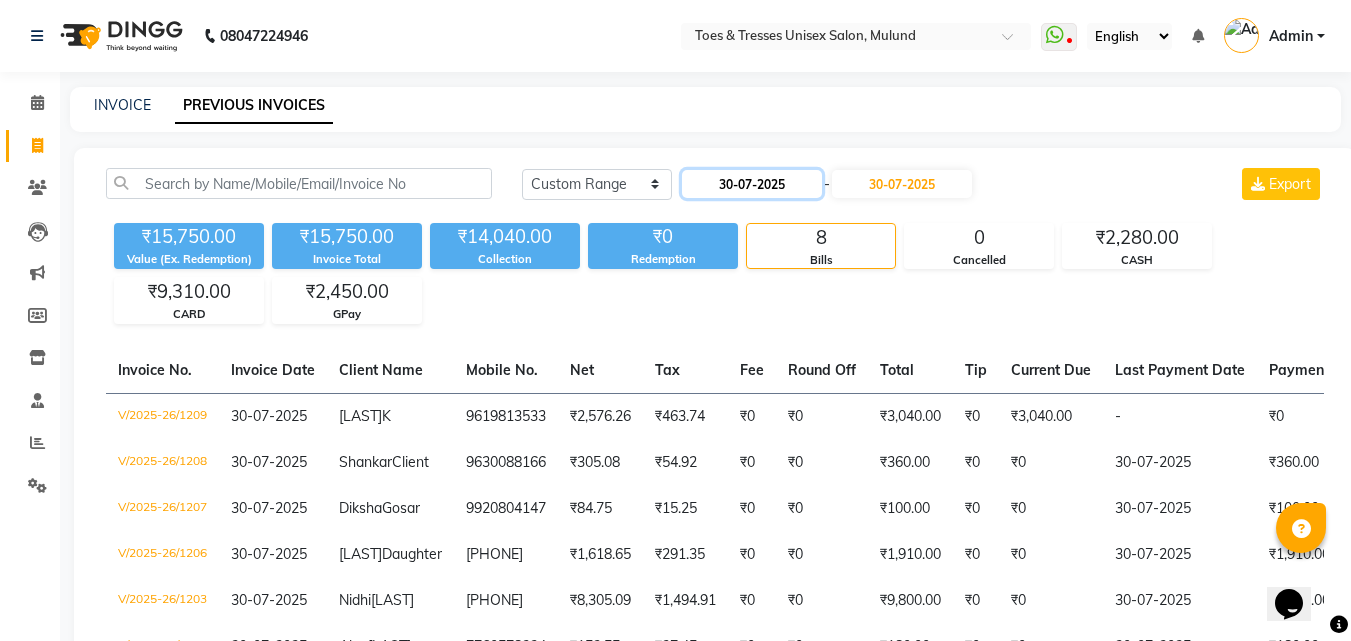 click on "30-07-2025" 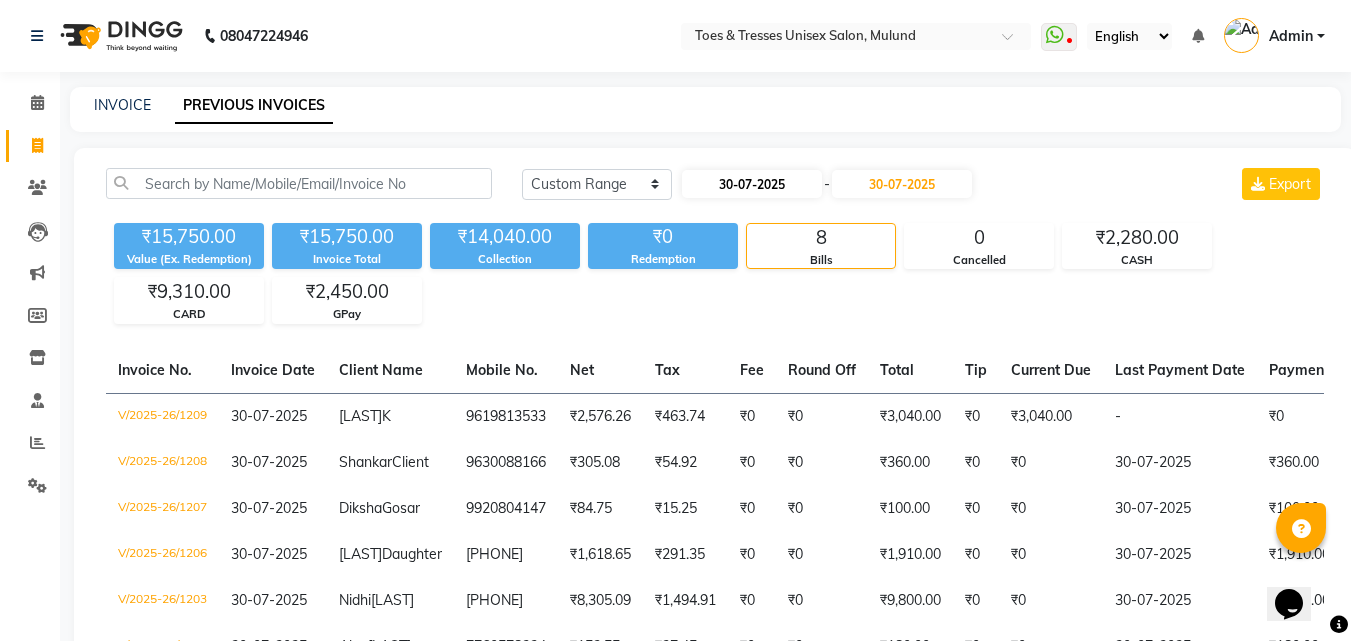 select on "7" 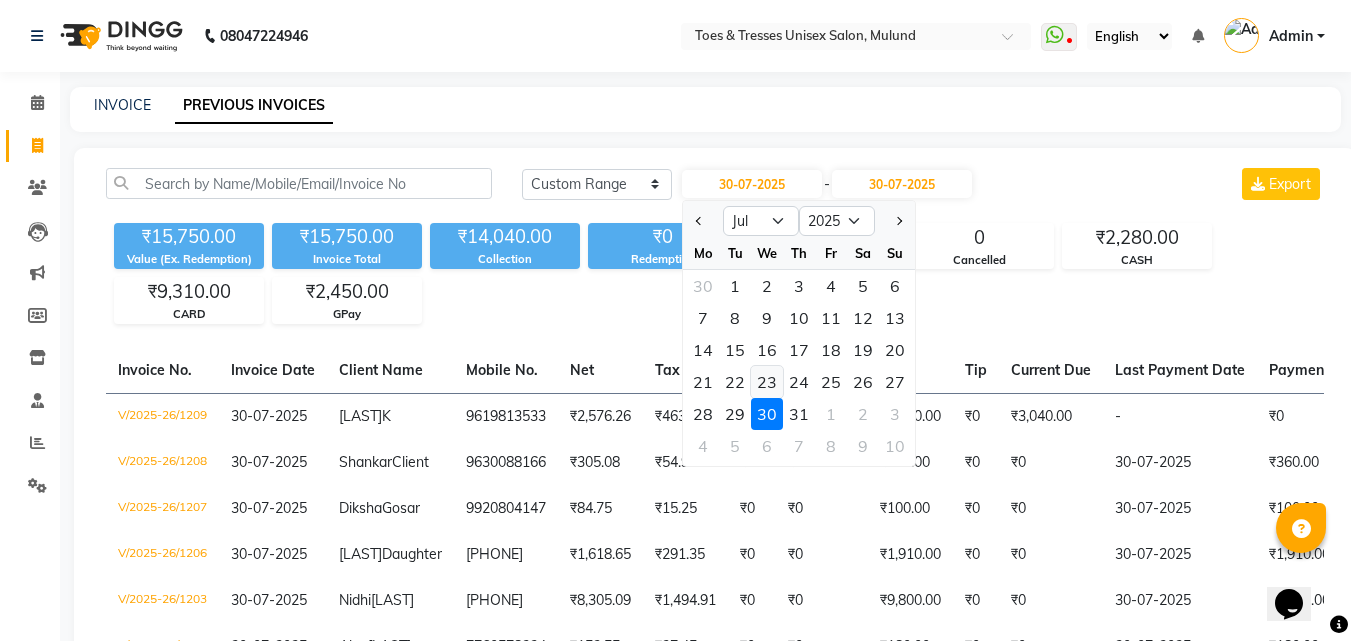 click on "23" 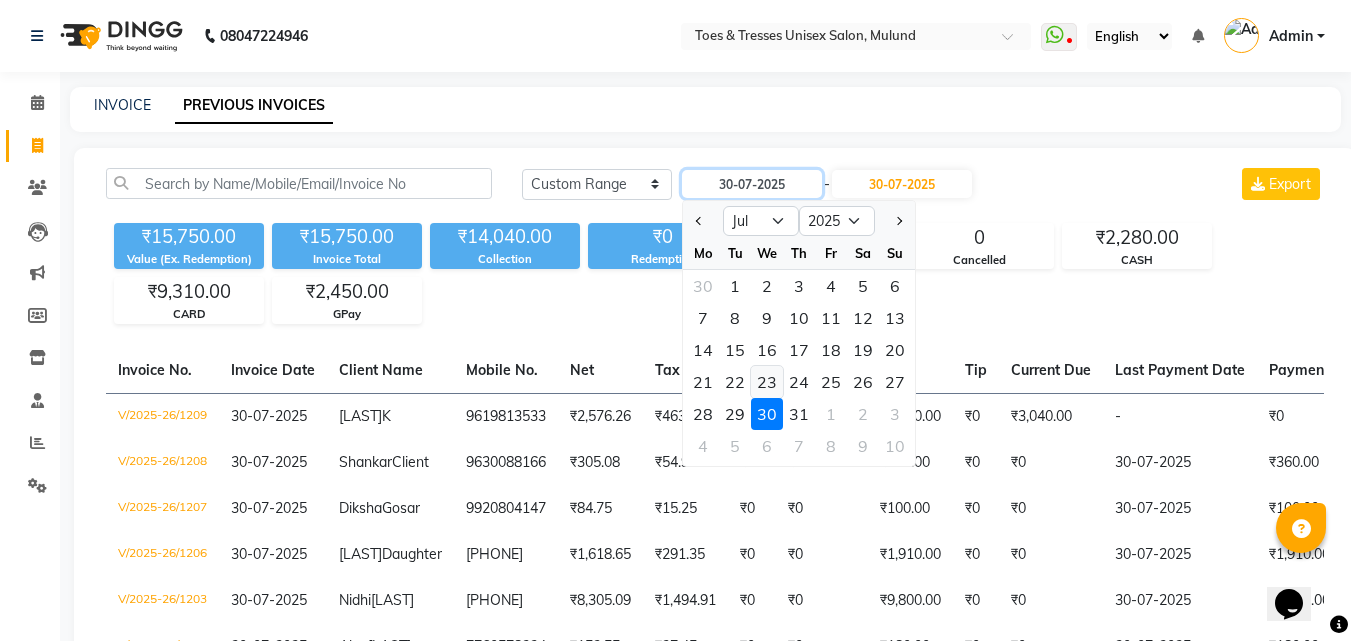 type on "23-07-2025" 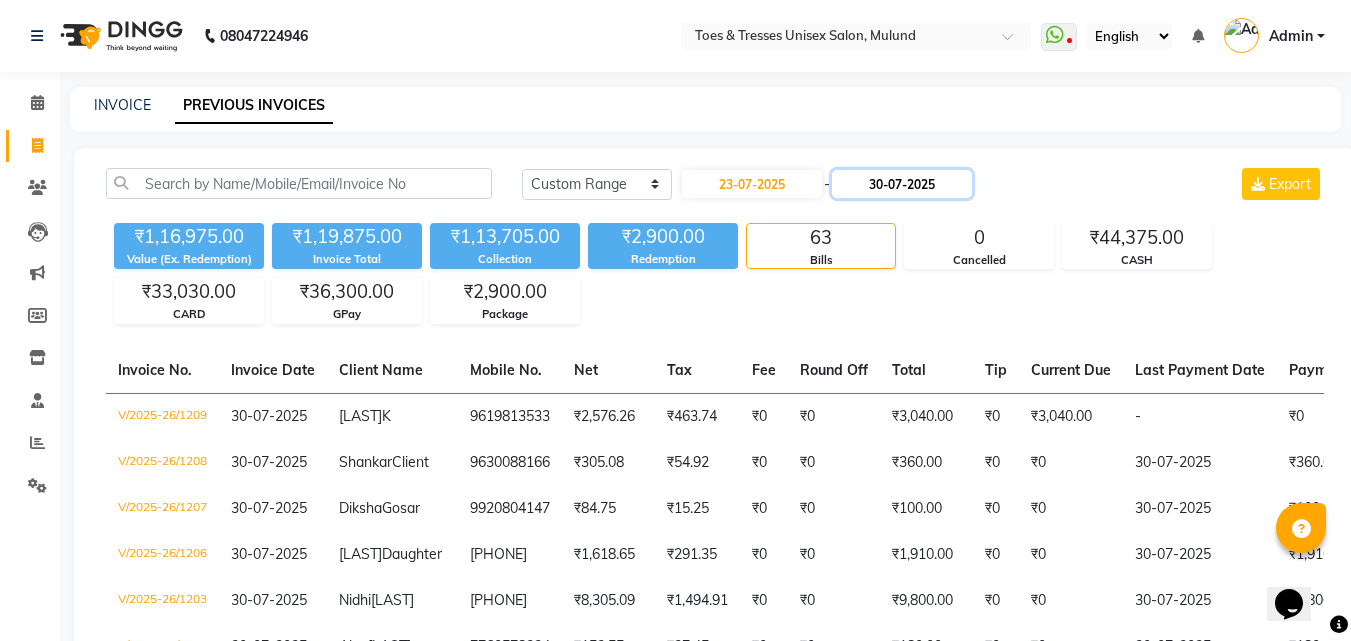 click on "30-07-2025" 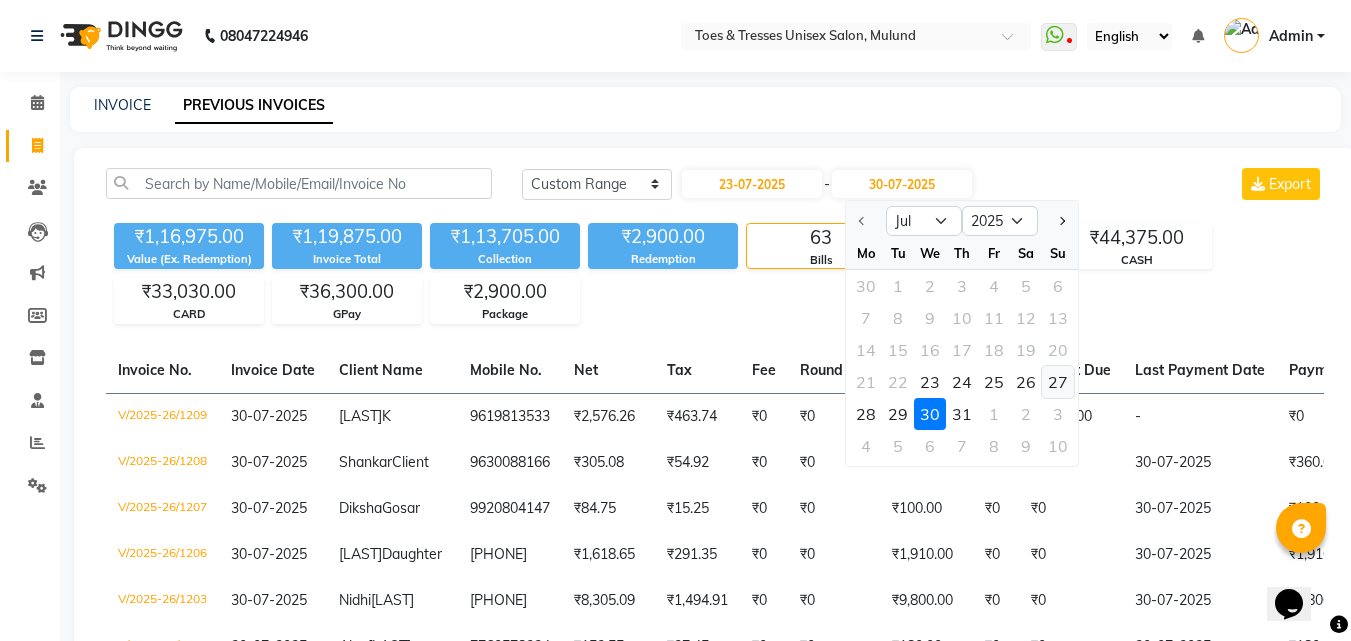 click on "27" 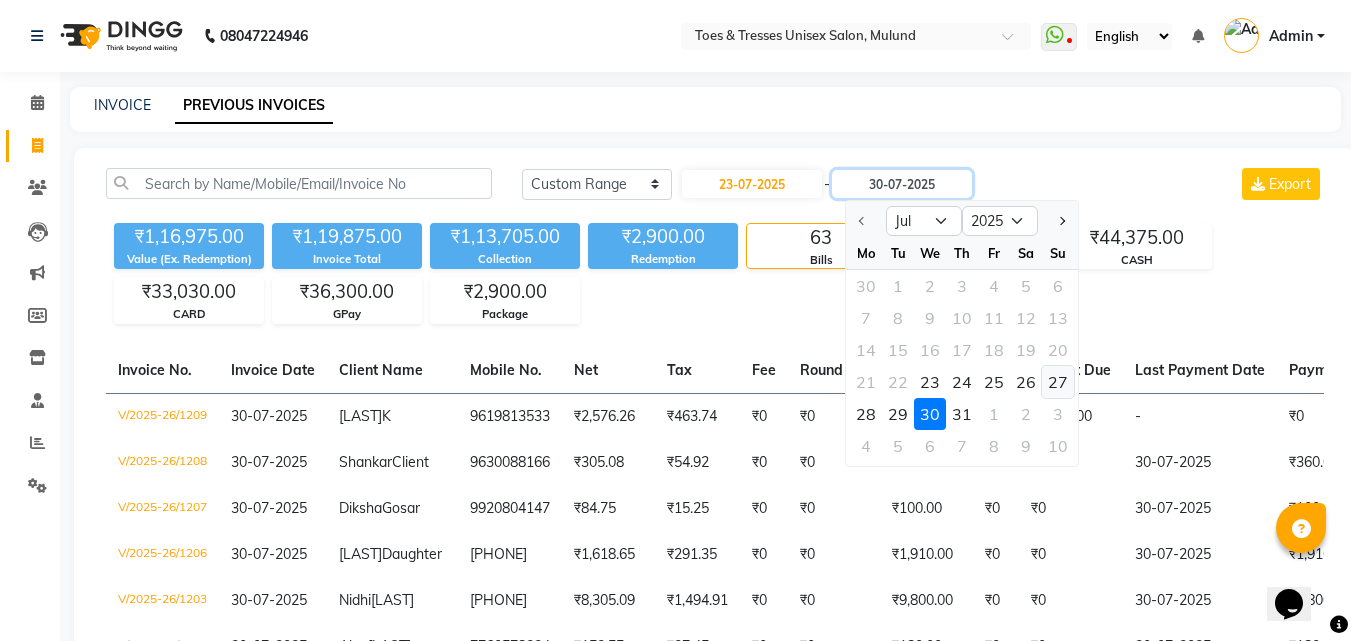type on "27-07-2025" 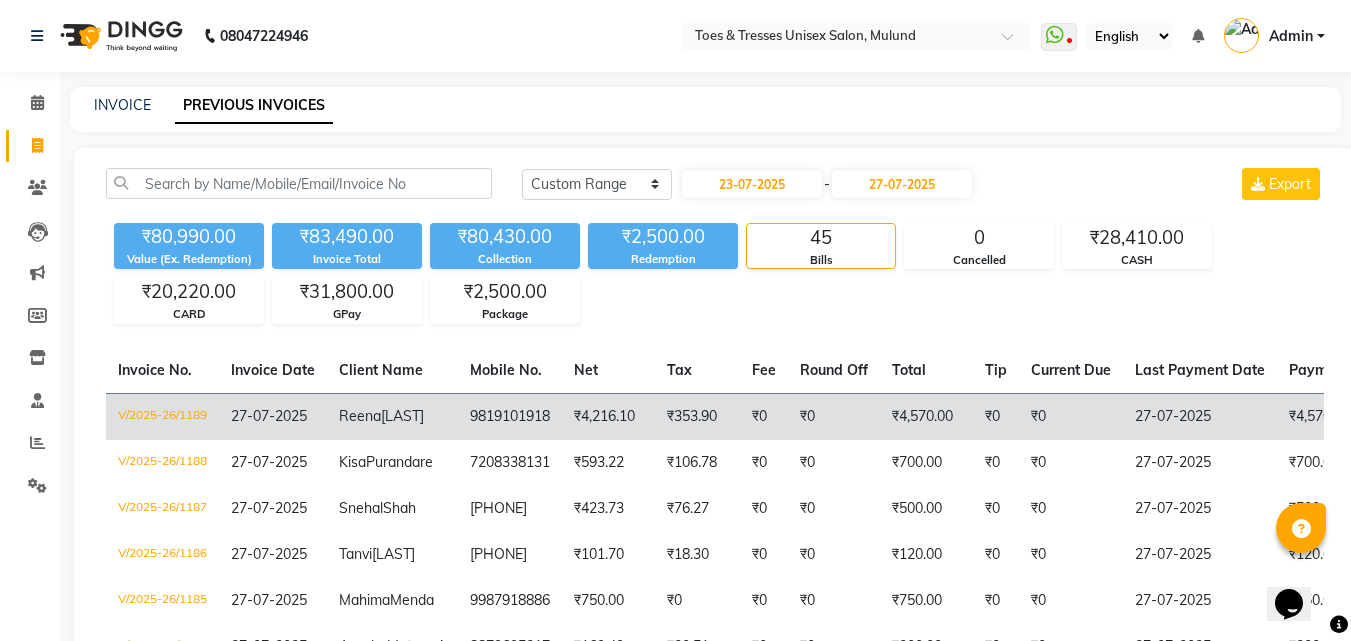 click on "Reena" 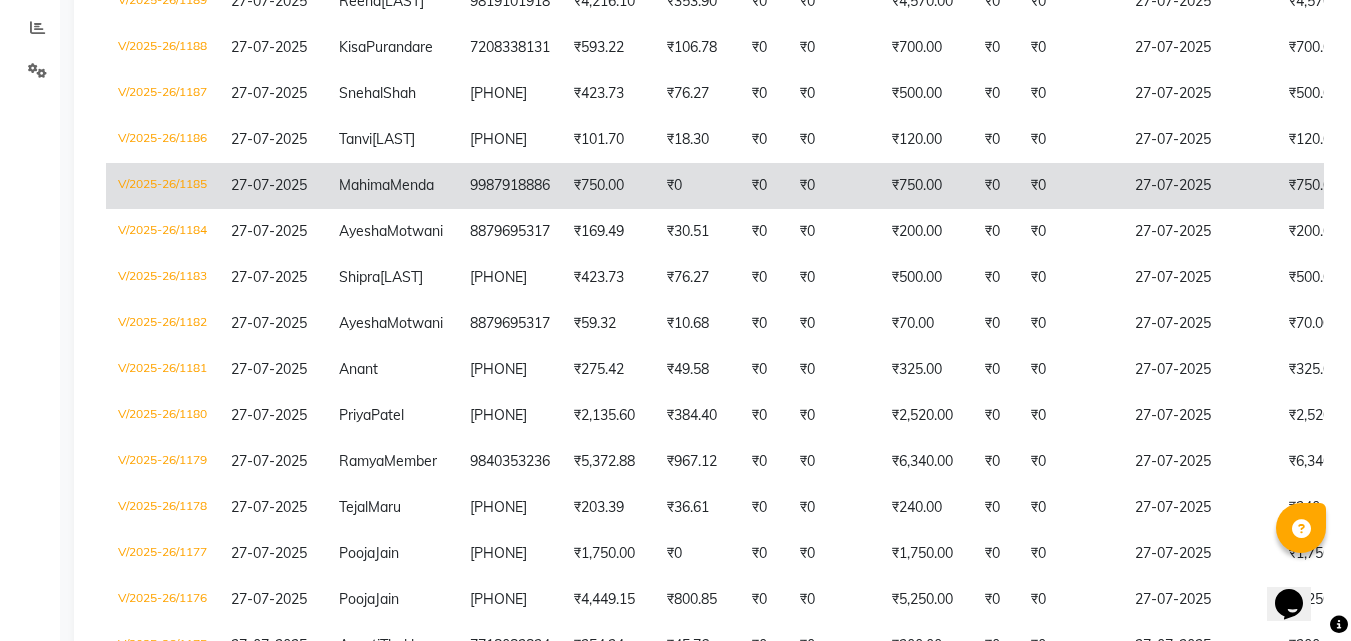 scroll, scrollTop: 500, scrollLeft: 0, axis: vertical 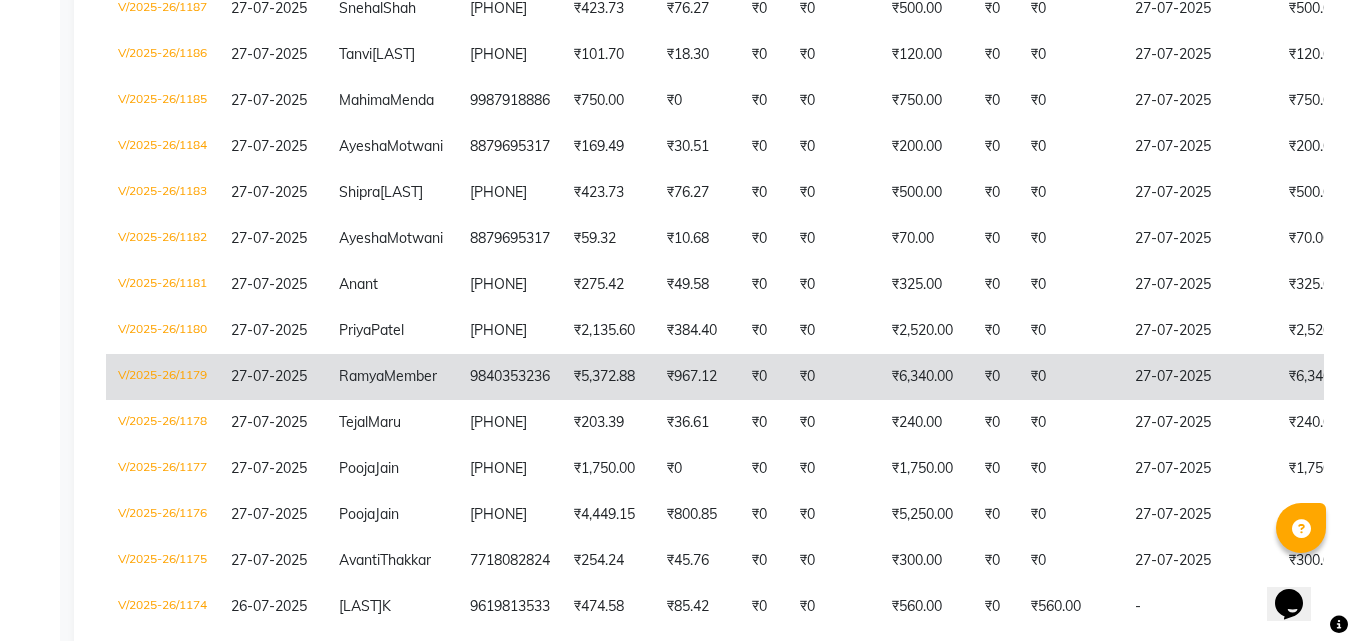 drag, startPoint x: 360, startPoint y: 434, endPoint x: 371, endPoint y: 435, distance: 11.045361 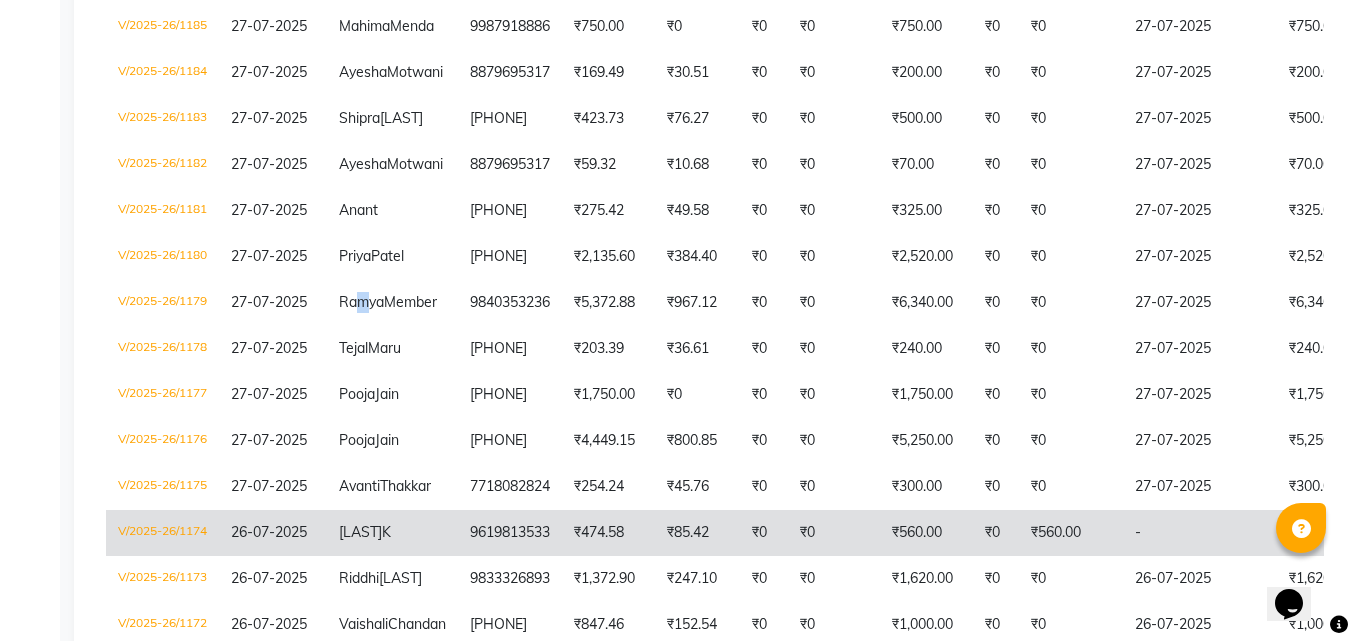 scroll, scrollTop: 700, scrollLeft: 0, axis: vertical 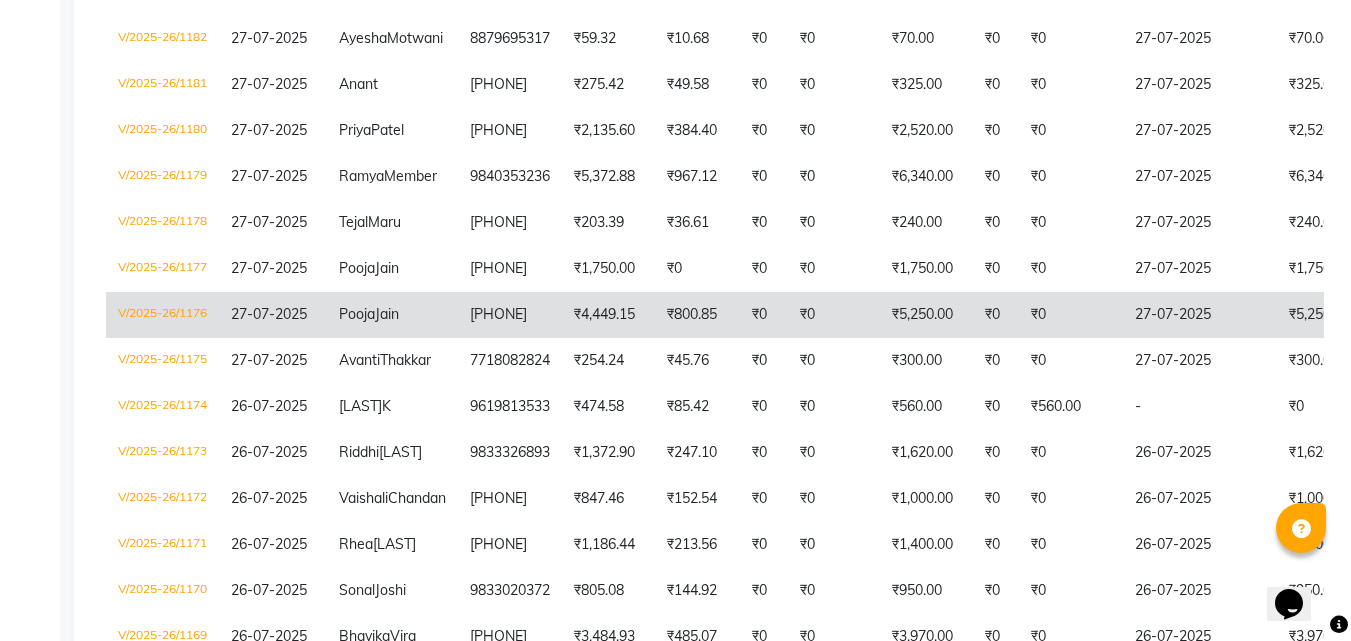 click on "Pooja" 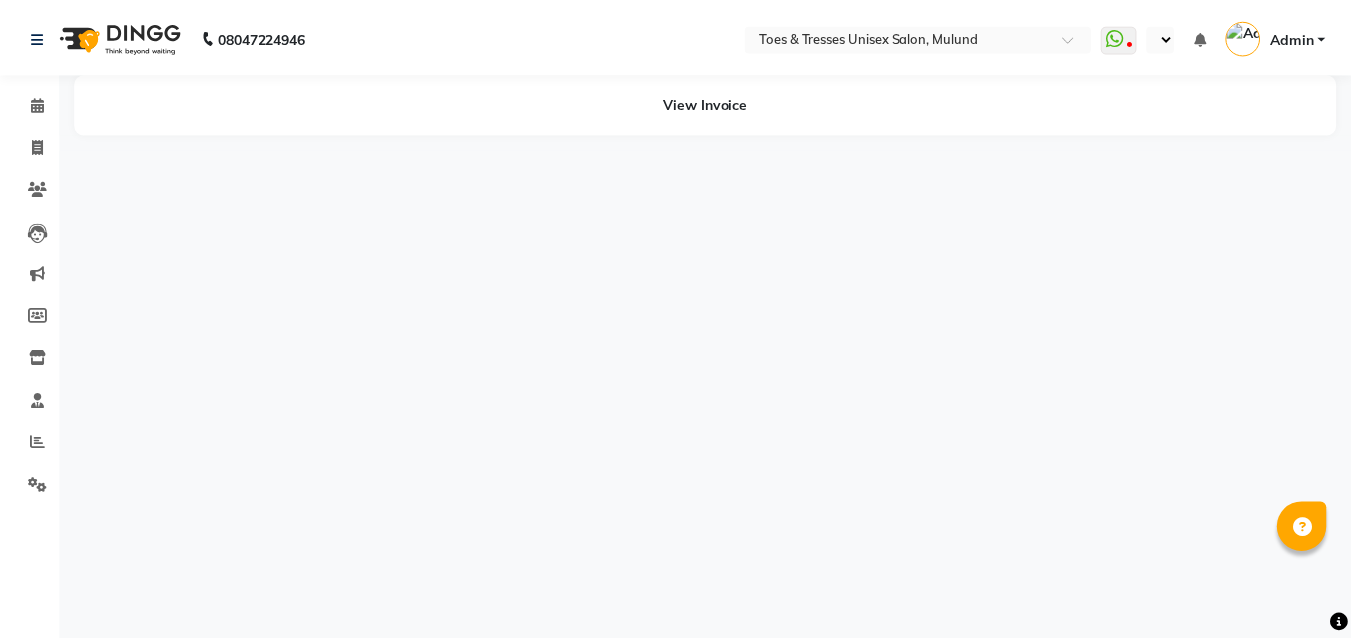 scroll, scrollTop: 0, scrollLeft: 0, axis: both 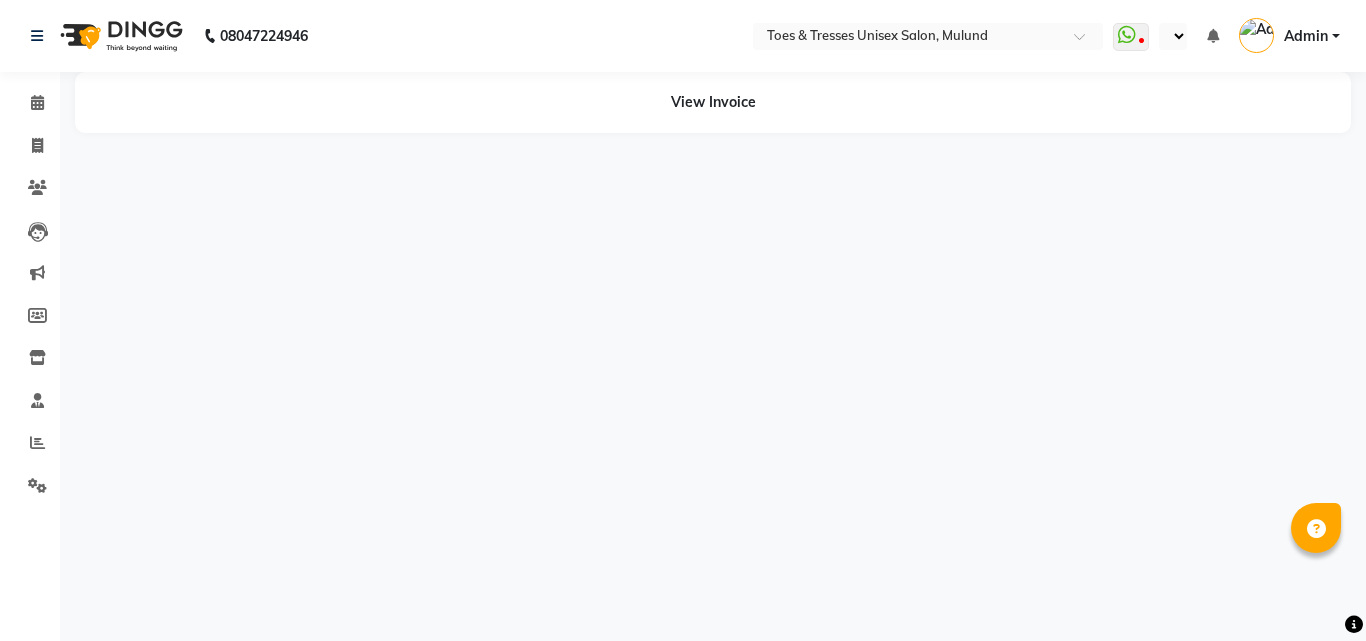 select on "en" 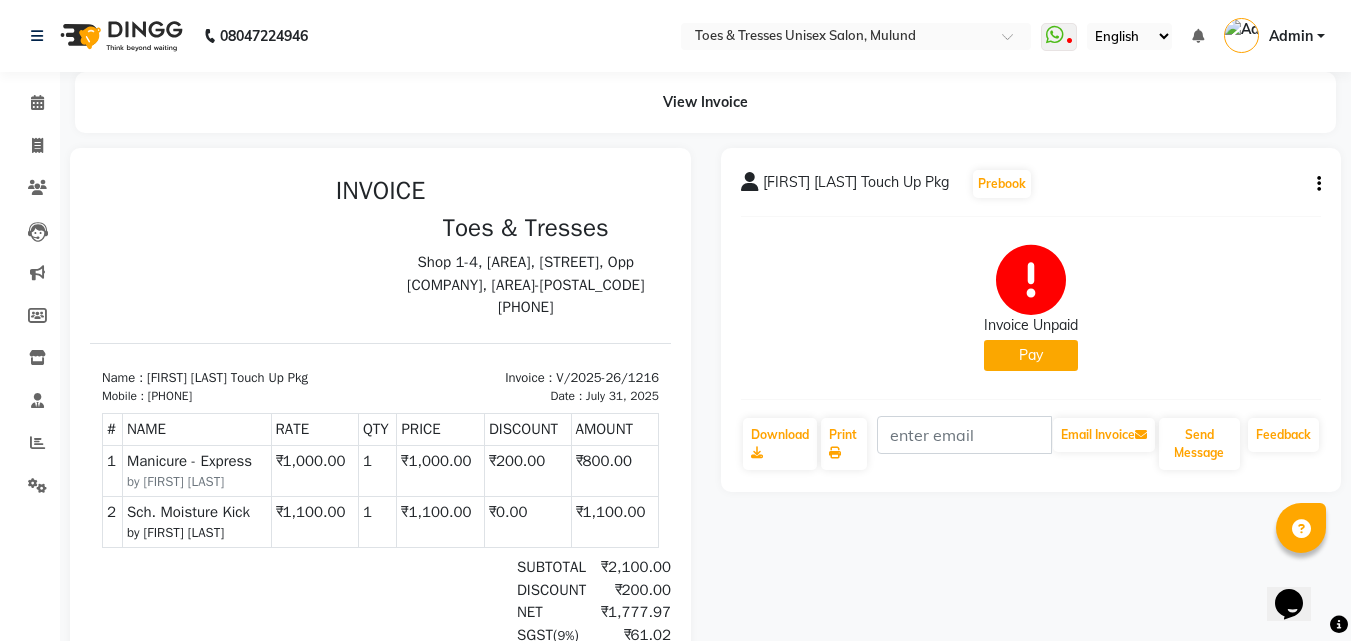 scroll, scrollTop: 0, scrollLeft: 0, axis: both 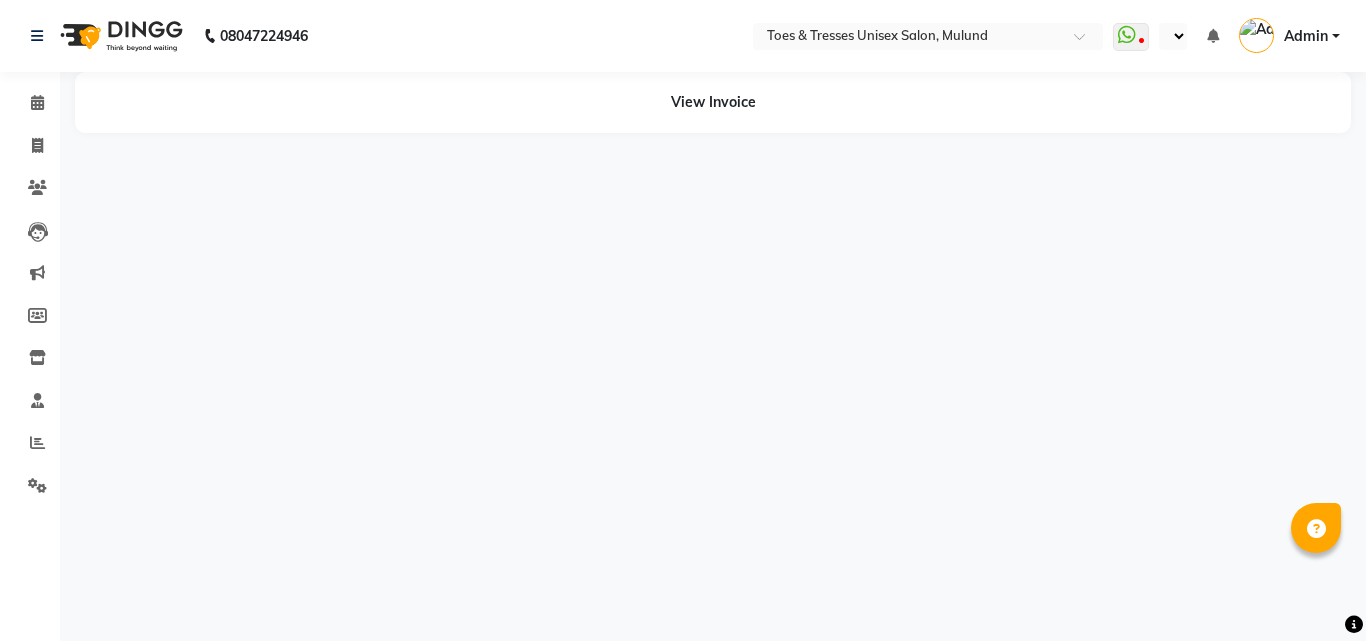 select on "en" 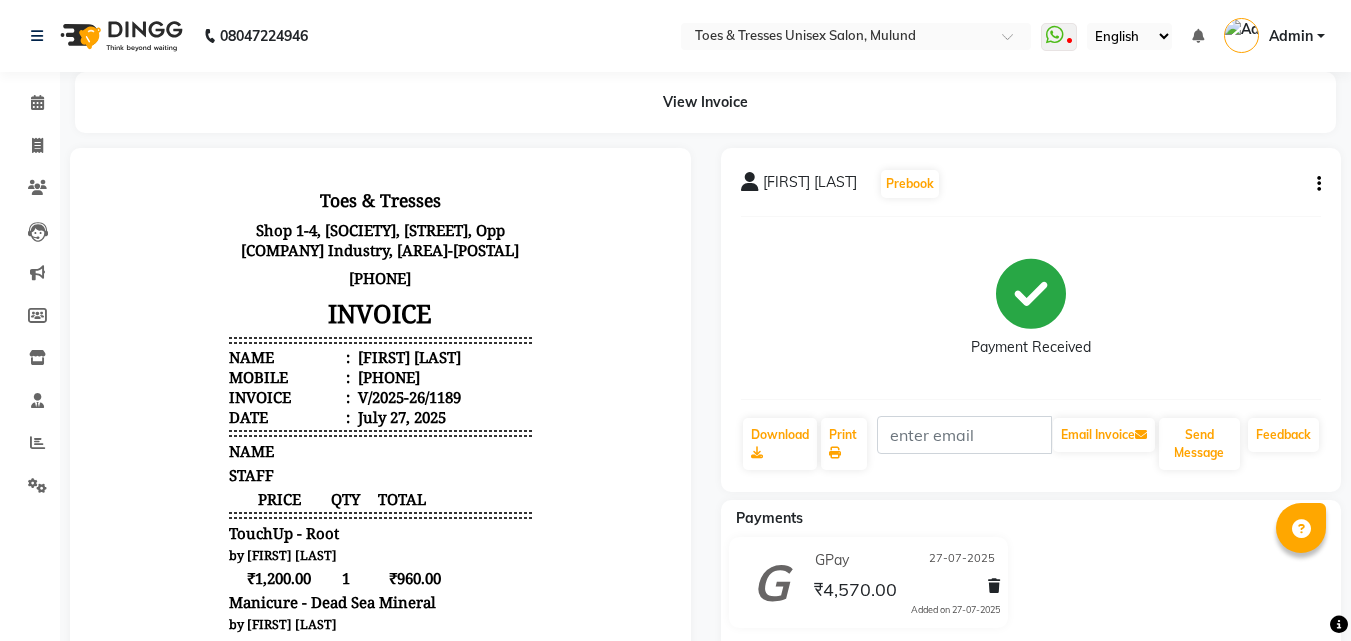 scroll, scrollTop: 0, scrollLeft: 0, axis: both 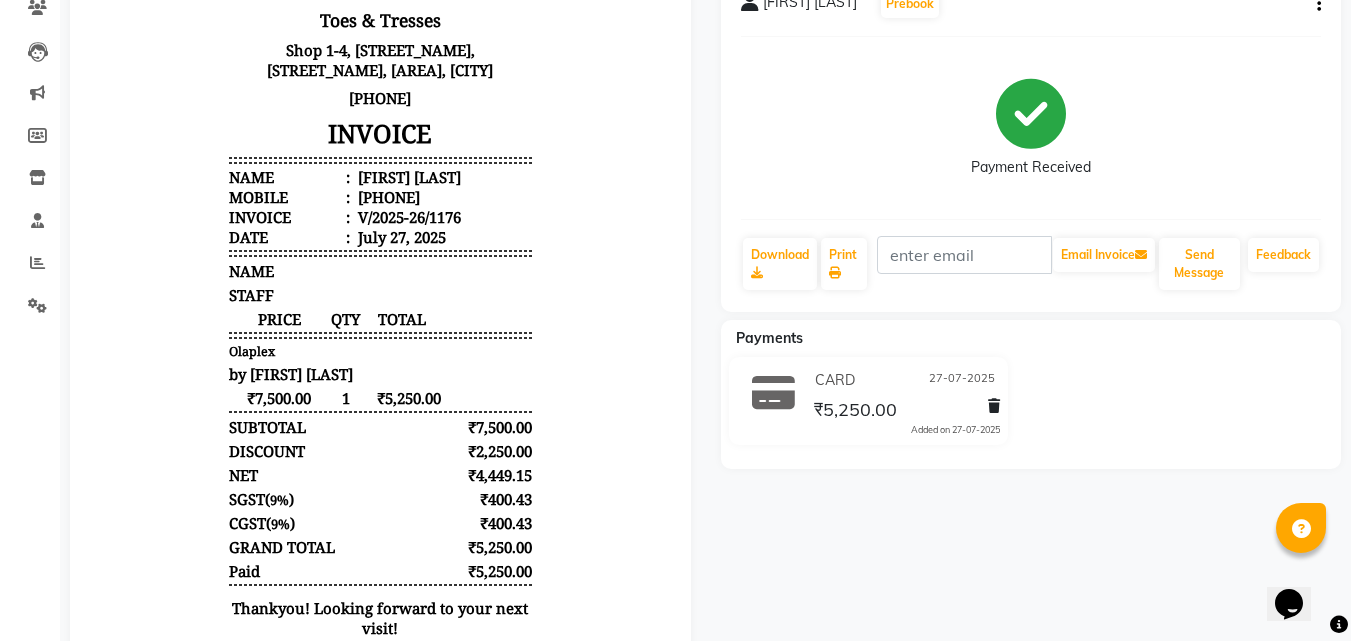 drag, startPoint x: 361, startPoint y: 212, endPoint x: 468, endPoint y: 212, distance: 107 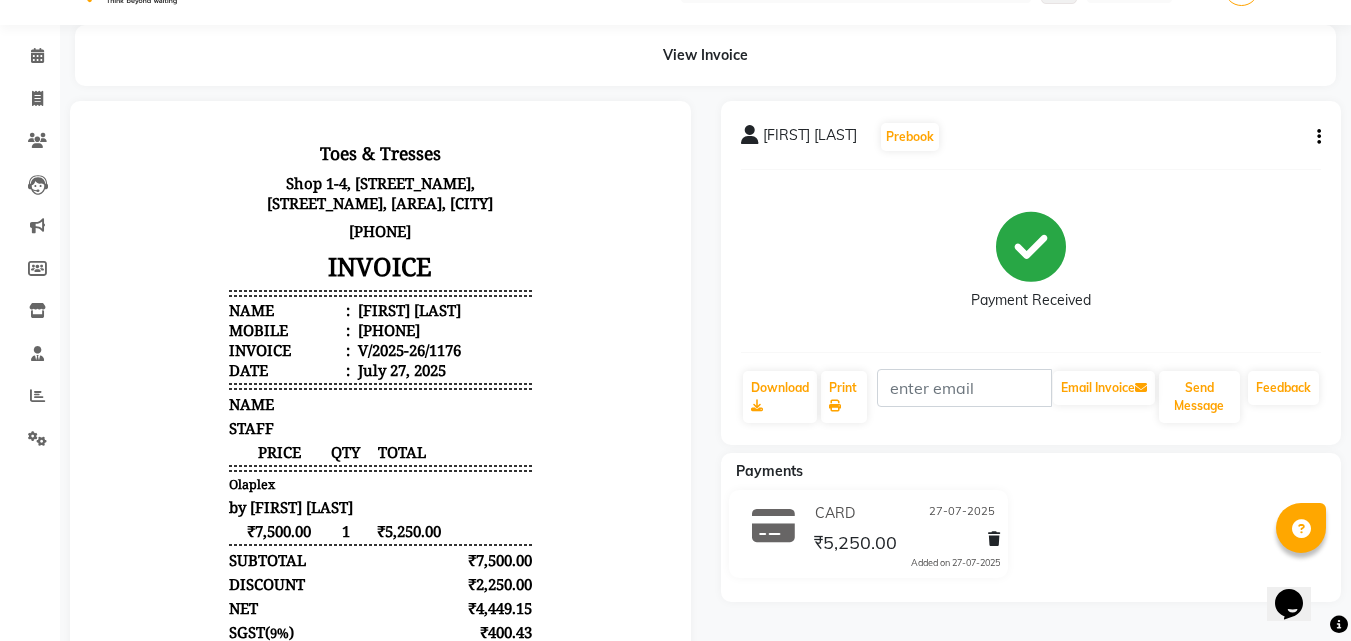 scroll, scrollTop: 0, scrollLeft: 0, axis: both 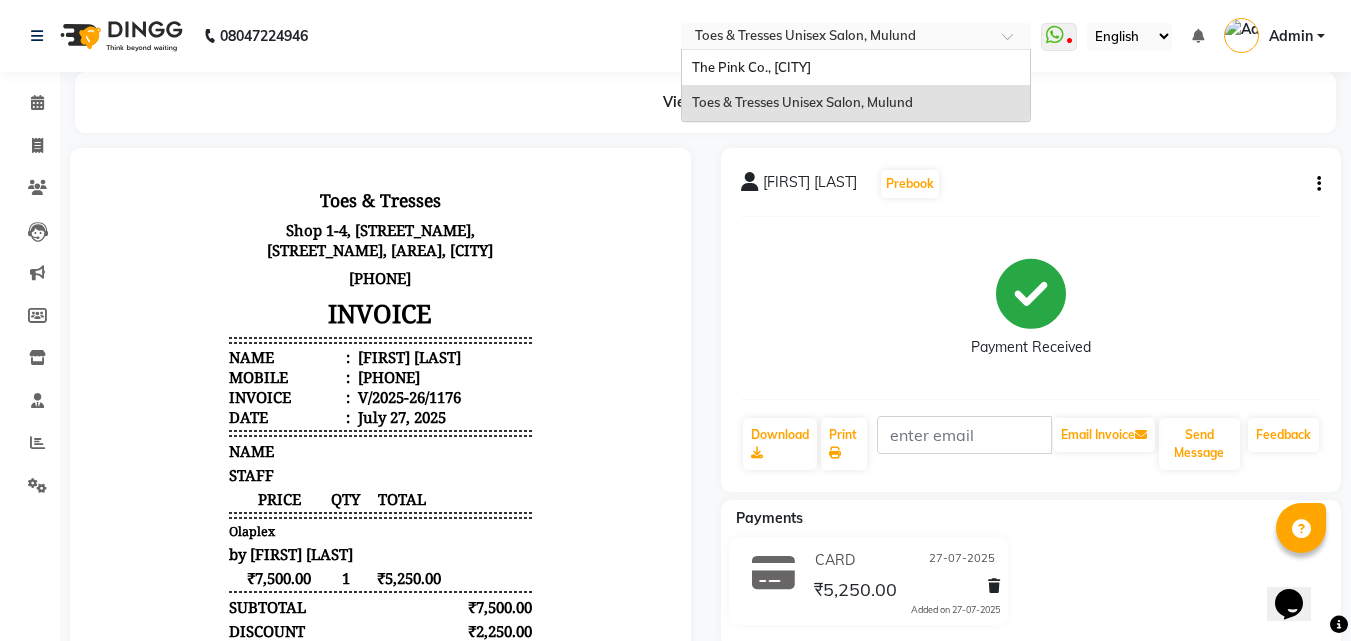 click at bounding box center (836, 38) 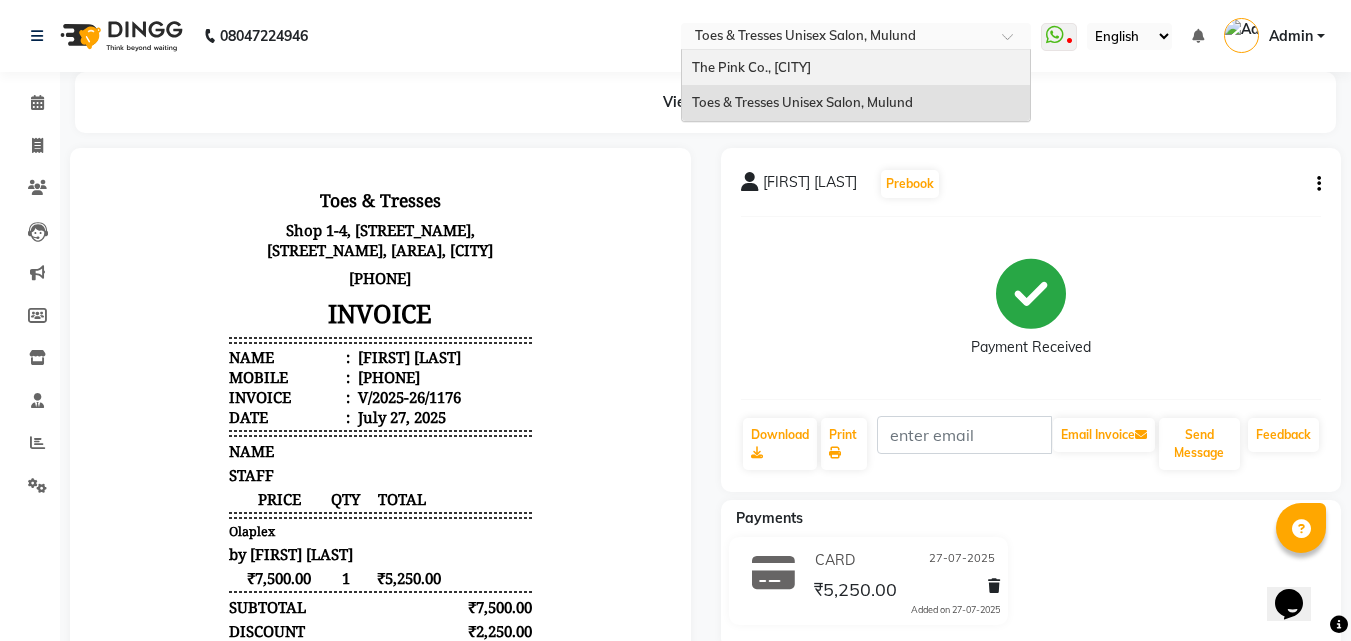 click on "The Pink Co., [AREA]" at bounding box center (751, 67) 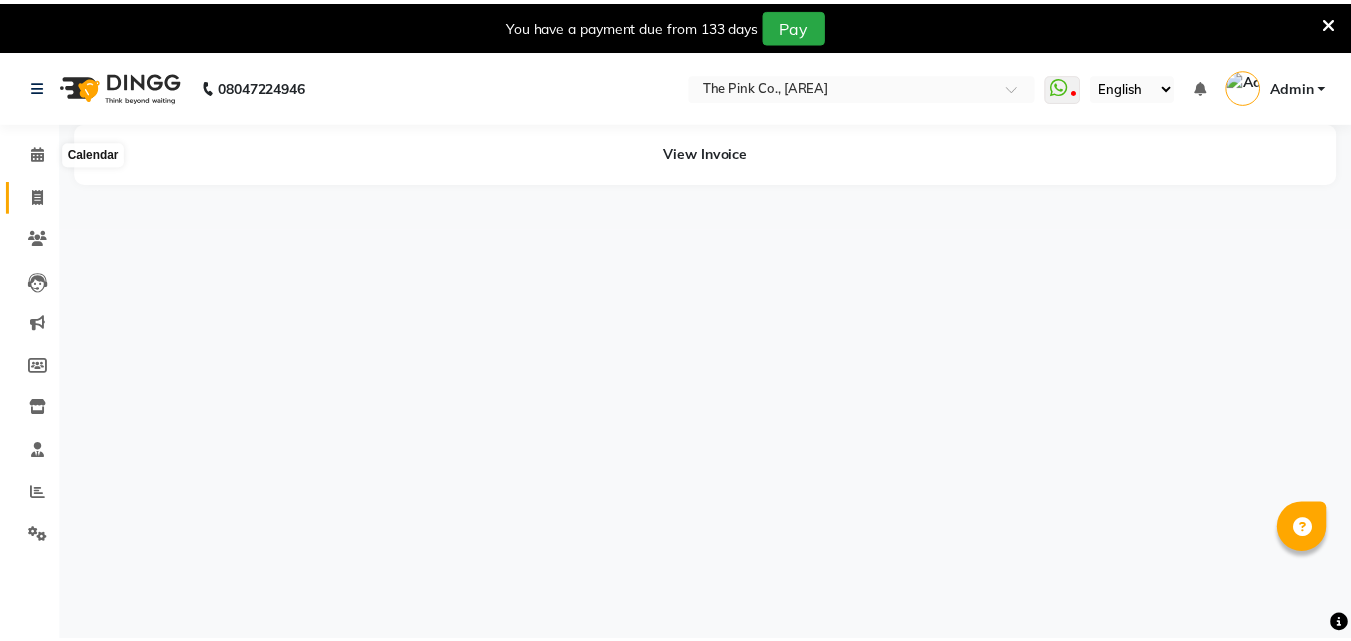 scroll, scrollTop: 0, scrollLeft: 0, axis: both 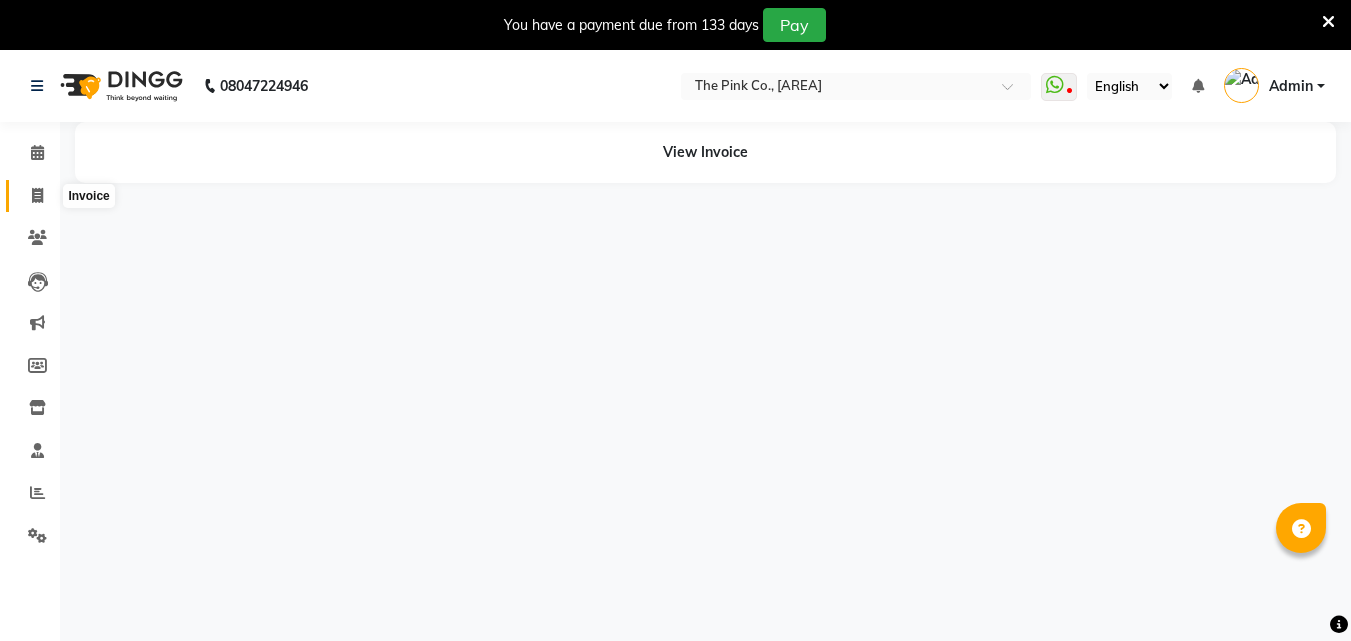 click 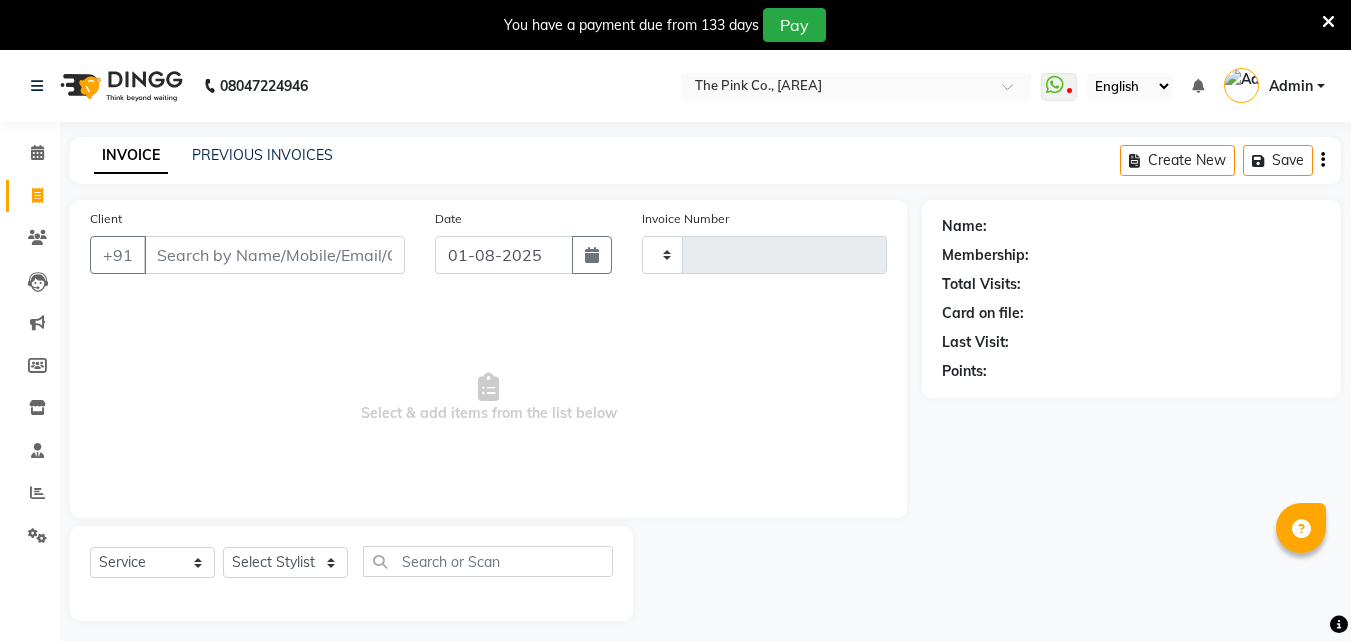 type on "0544" 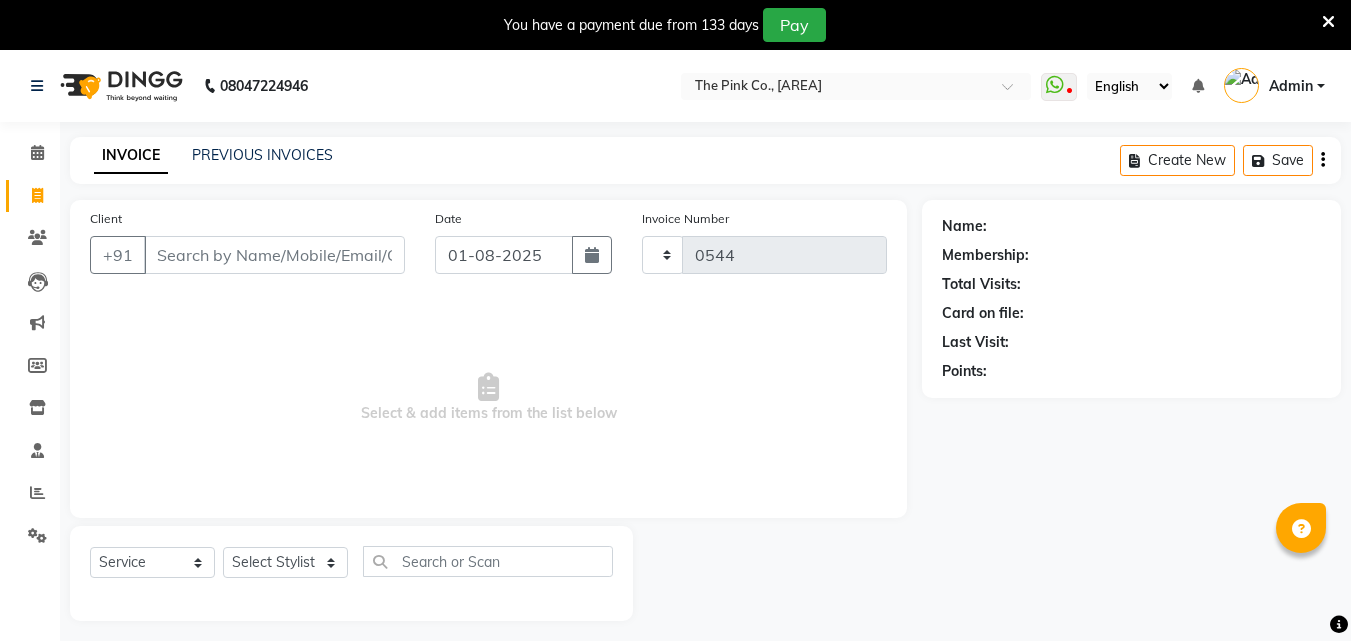 select on "3978" 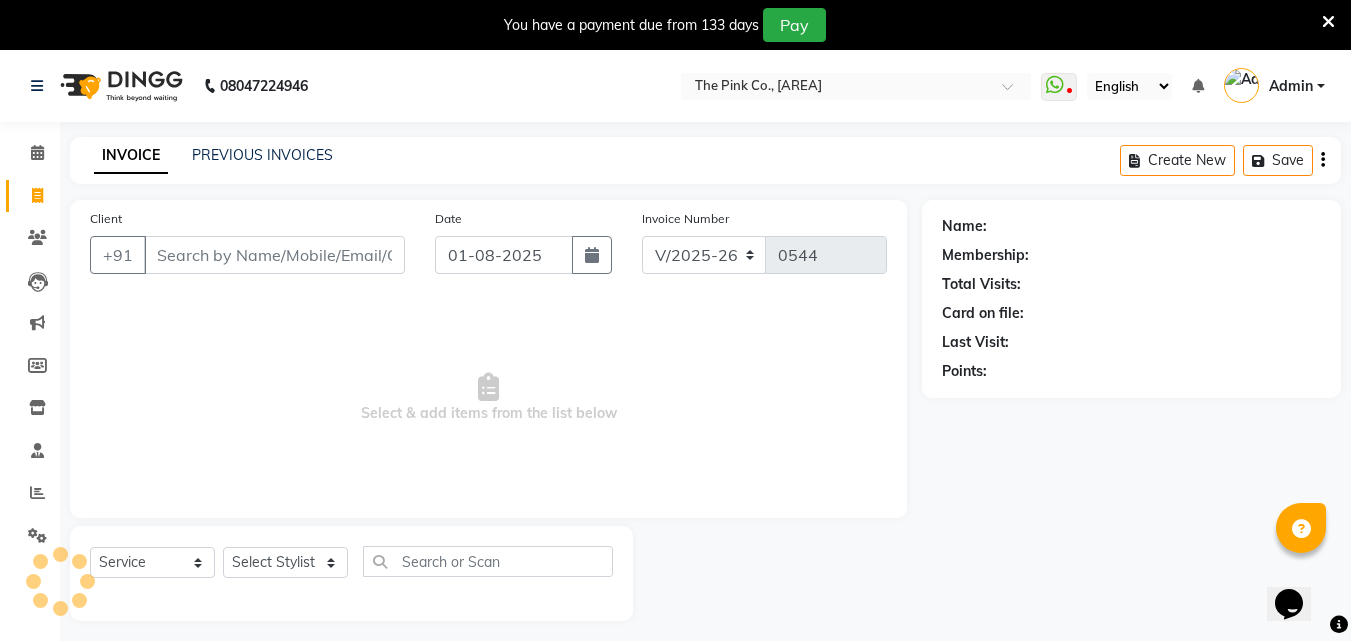scroll, scrollTop: 0, scrollLeft: 0, axis: both 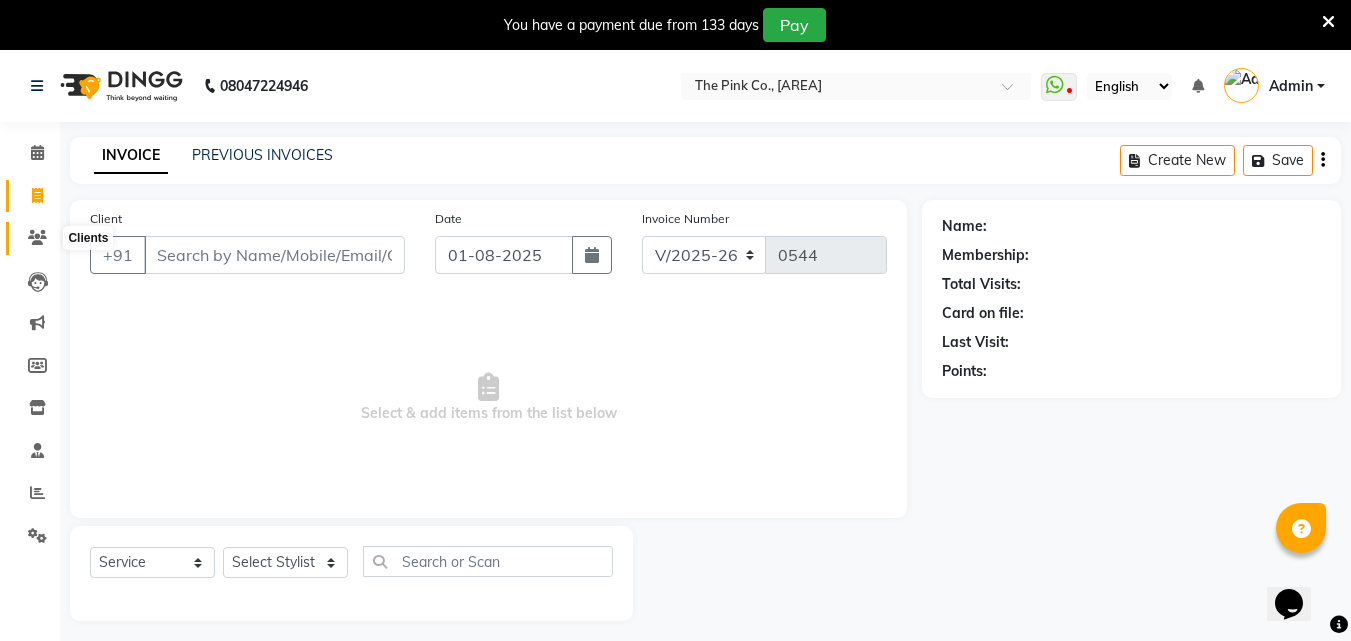 click 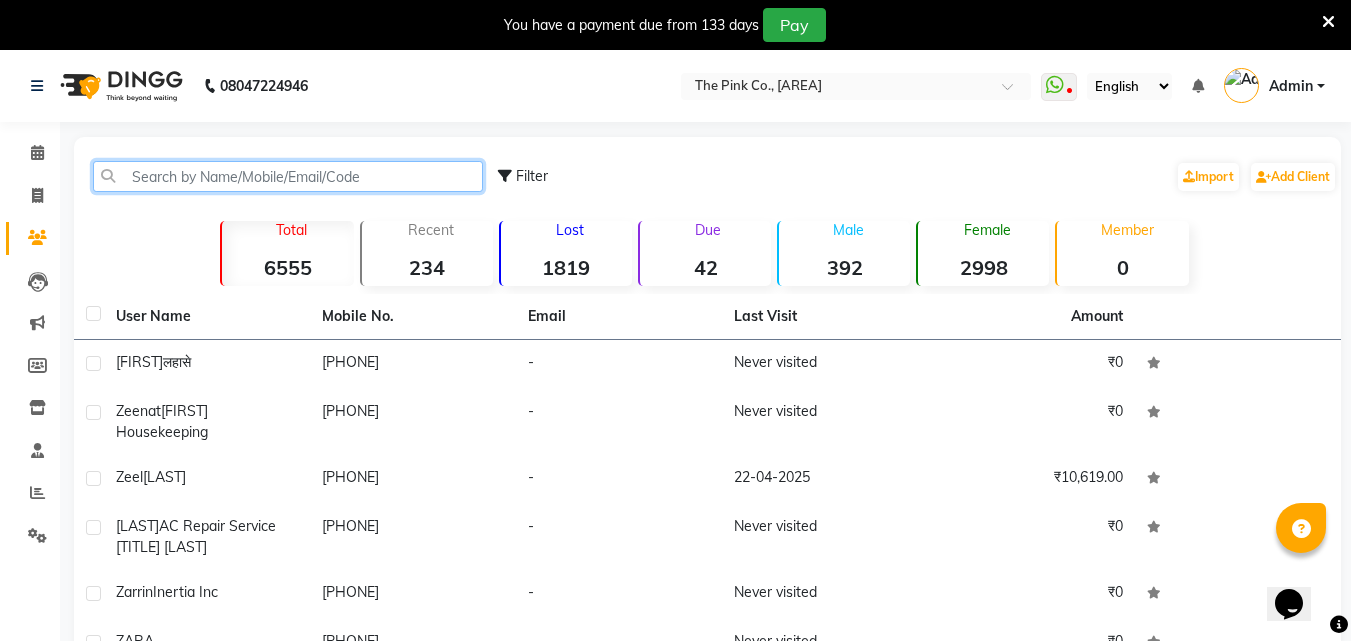 paste on "[PHONE]" 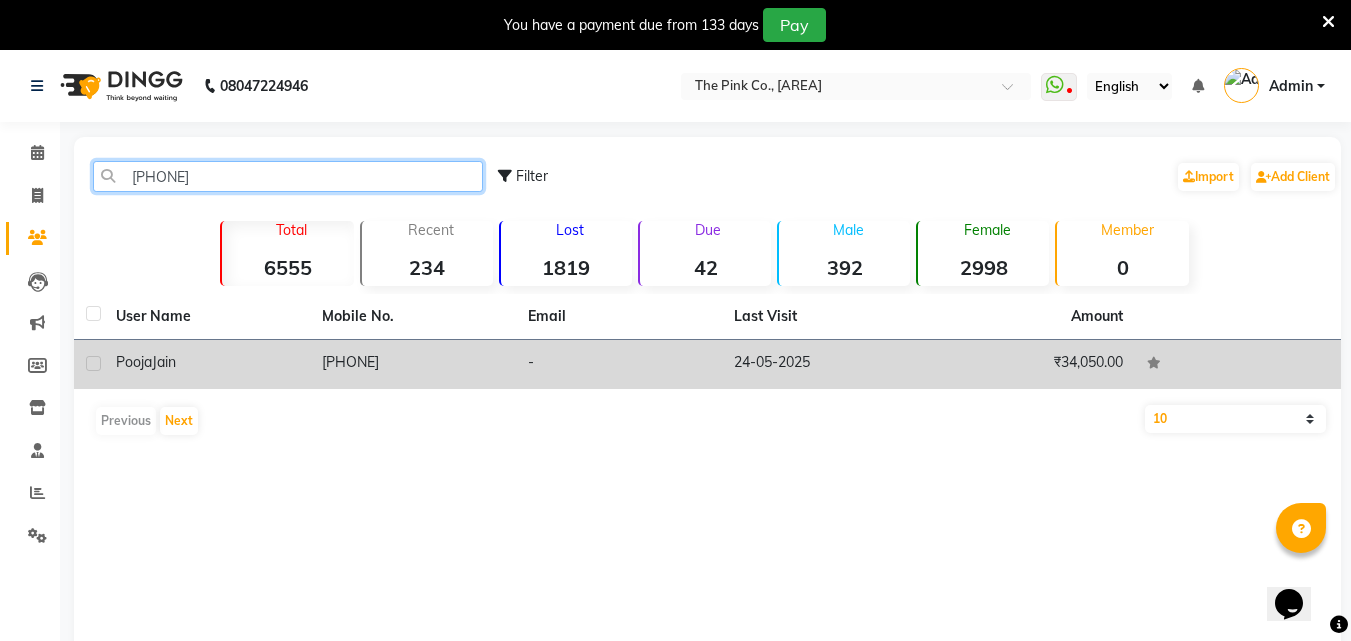 type on "[PHONE]" 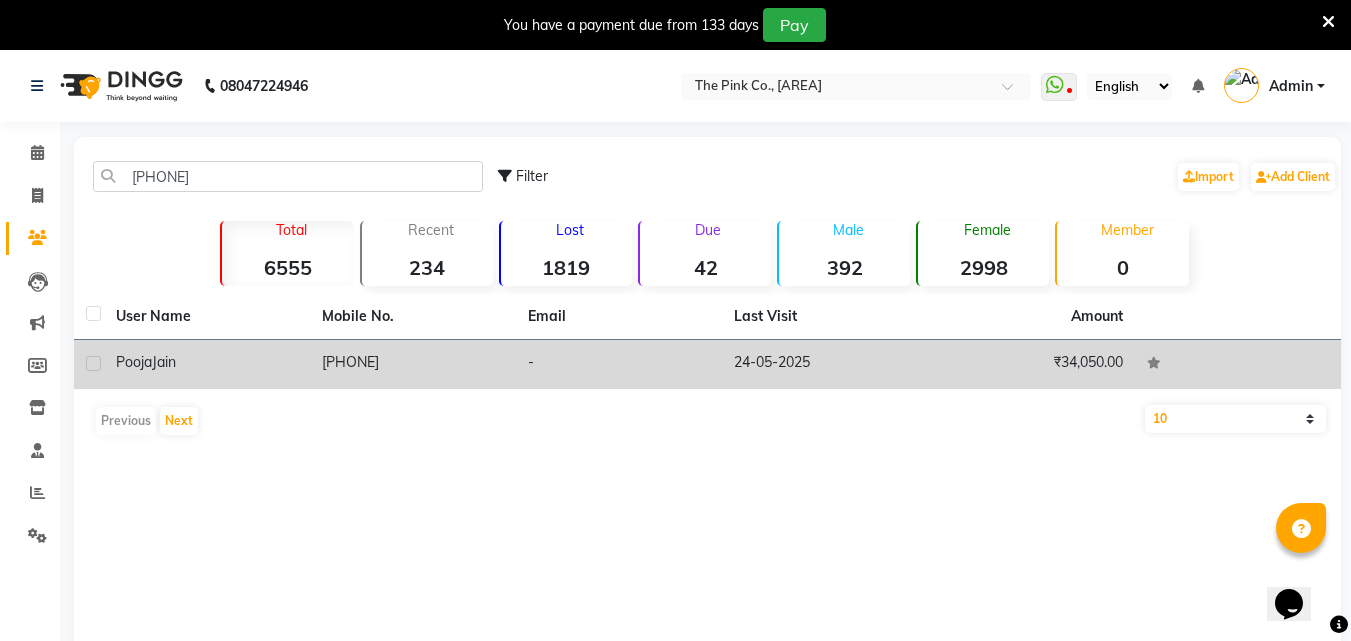 click on "[FIRST] [LAST]" 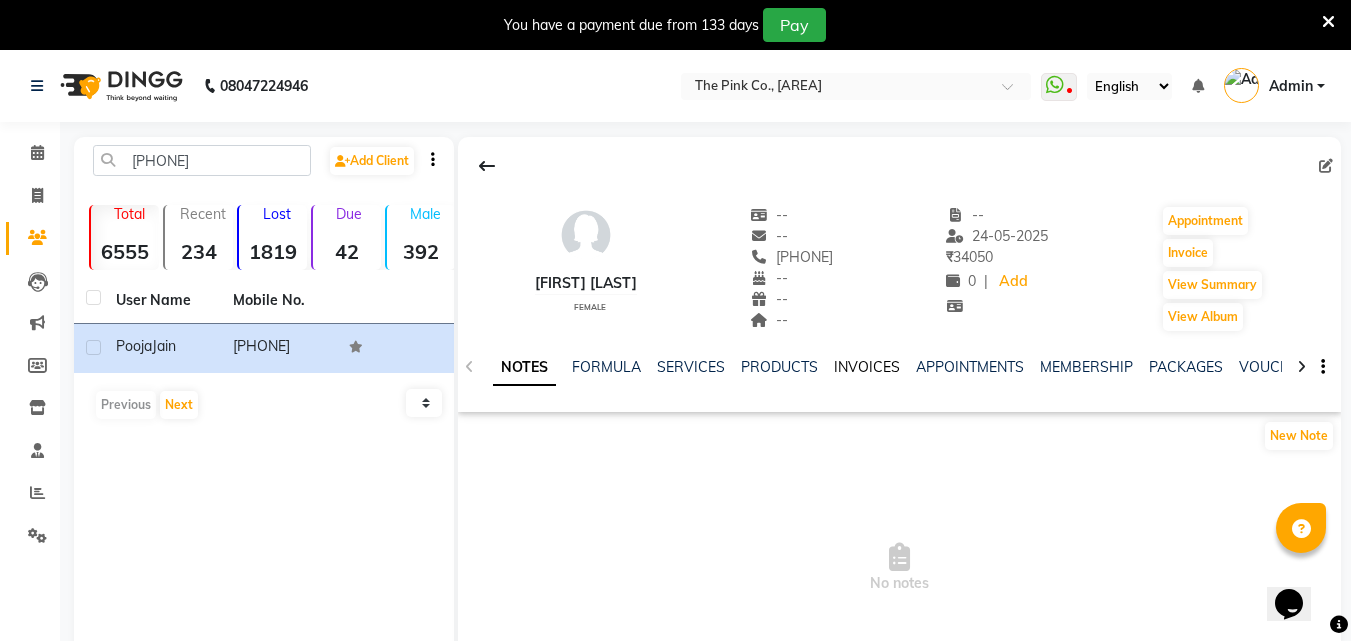 click on "INVOICES" 